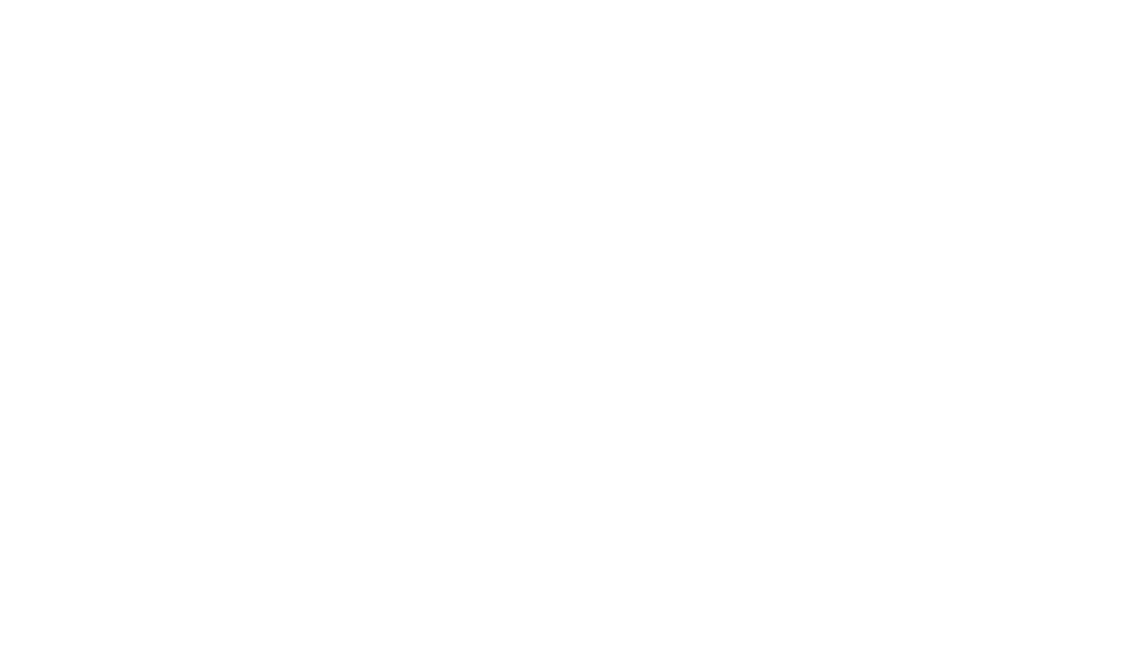 scroll, scrollTop: 0, scrollLeft: 0, axis: both 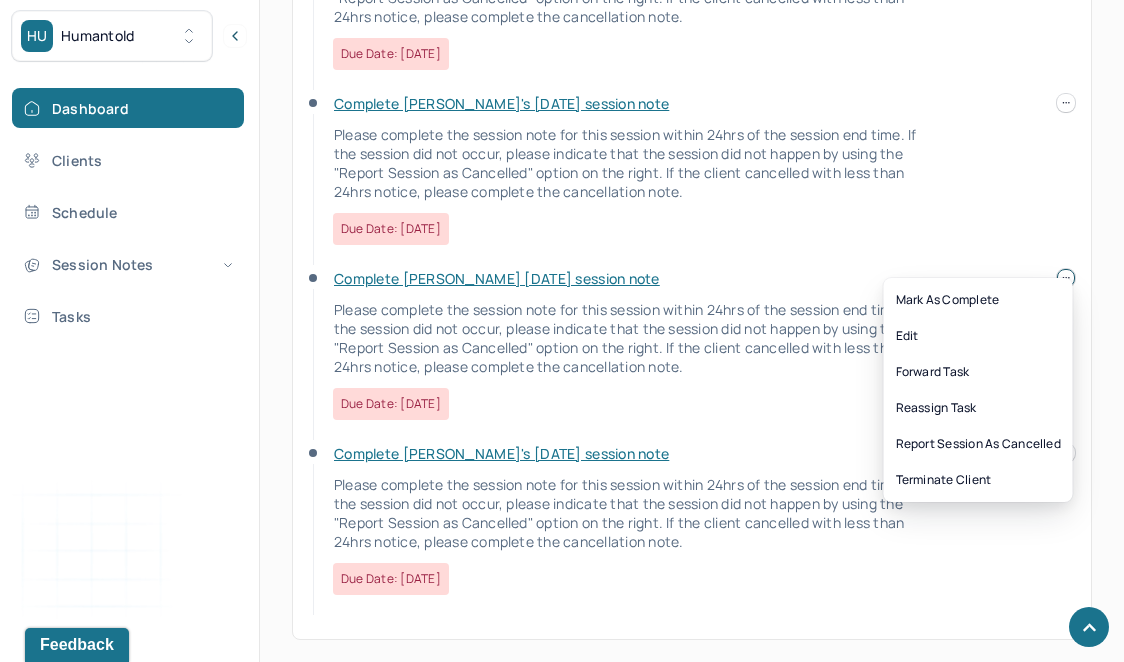 click at bounding box center [1066, 278] 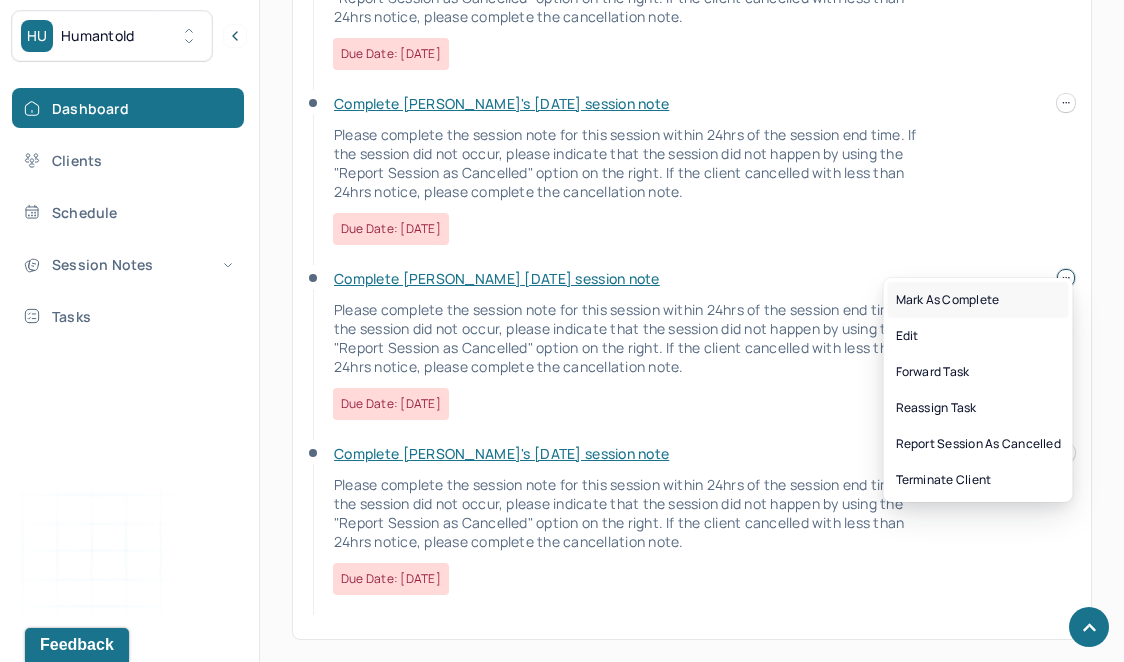 click on "Mark as complete" at bounding box center (978, 300) 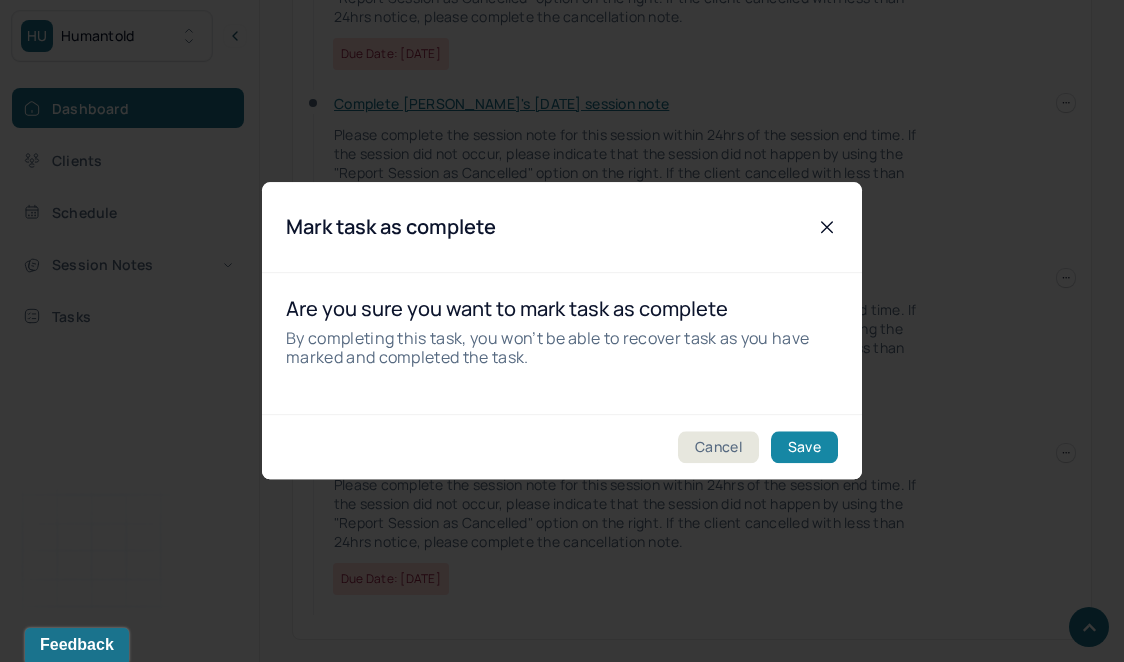 click on "Save" at bounding box center (804, 448) 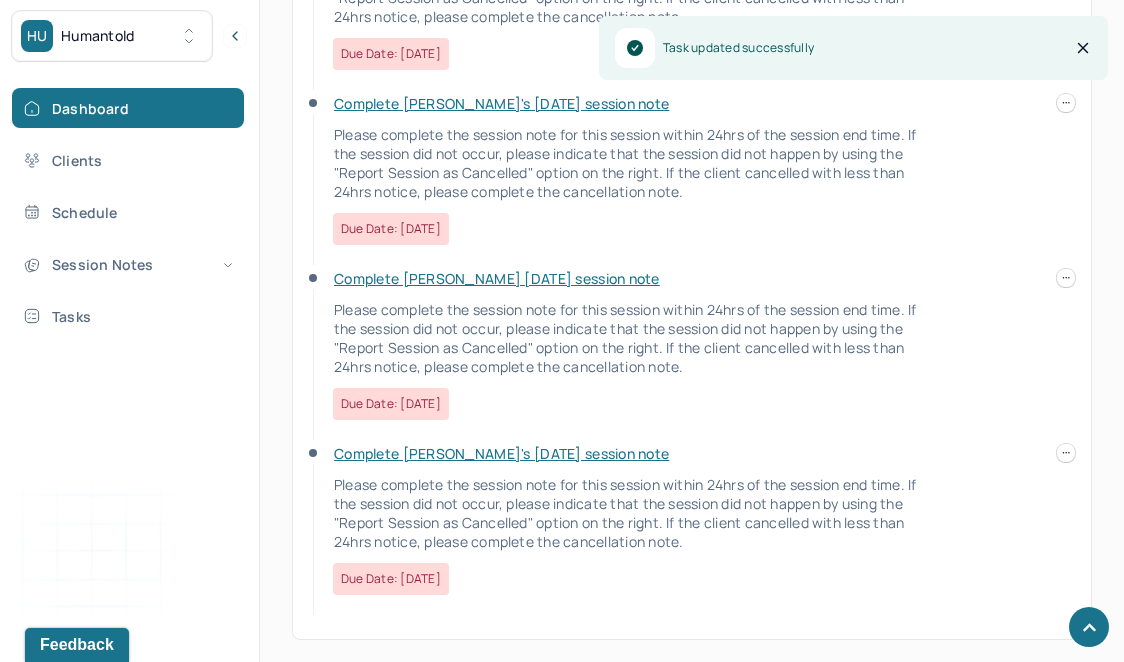 scroll, scrollTop: 2045, scrollLeft: 0, axis: vertical 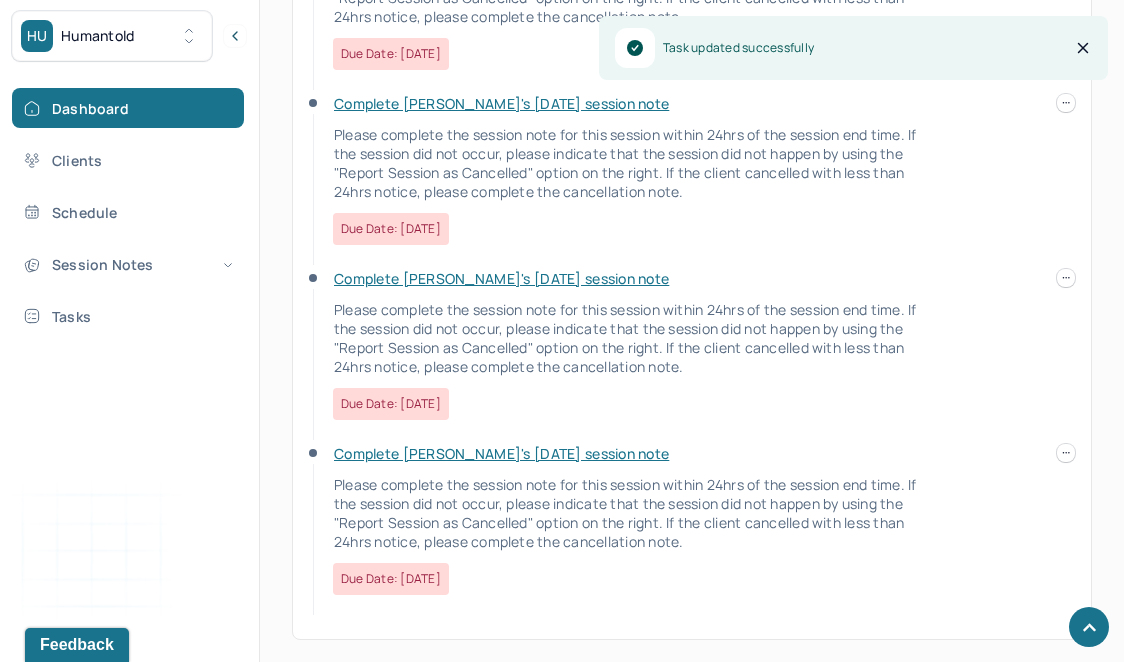 click at bounding box center [1066, 278] 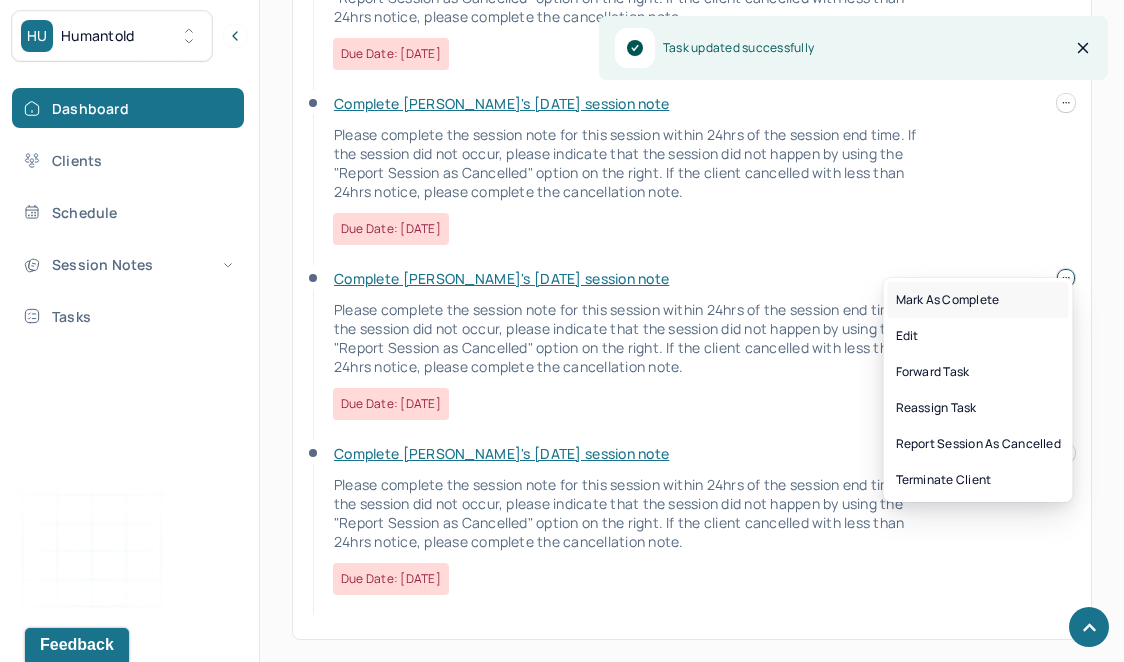 click on "Mark as complete" at bounding box center [978, 300] 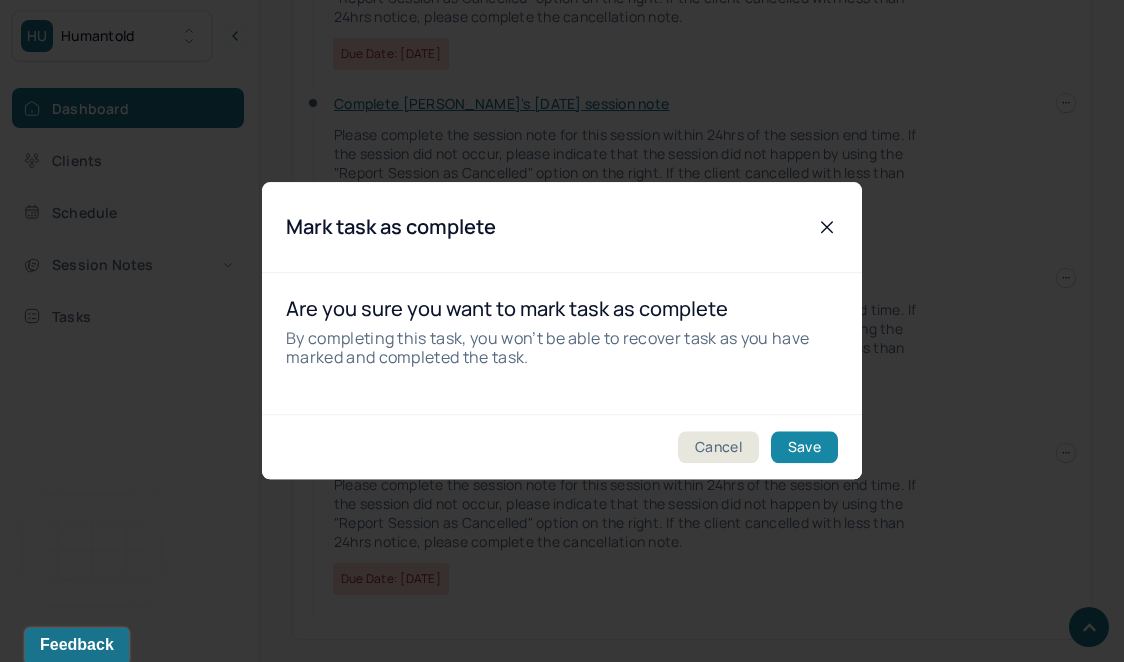 click on "Save" at bounding box center [804, 448] 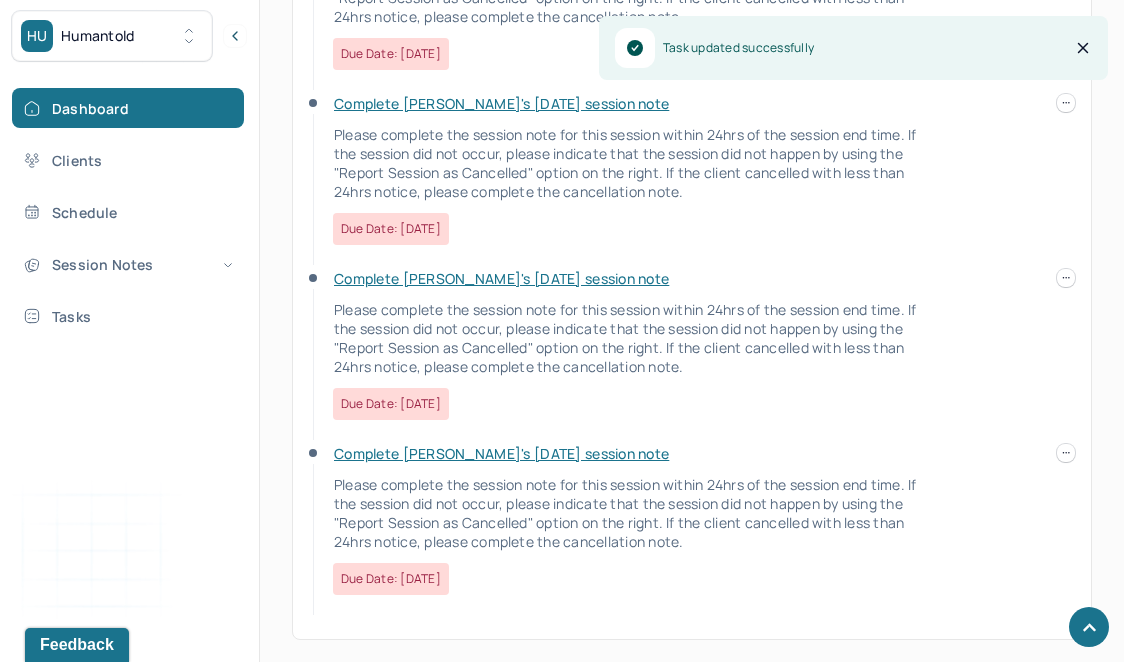 scroll, scrollTop: 1870, scrollLeft: 0, axis: vertical 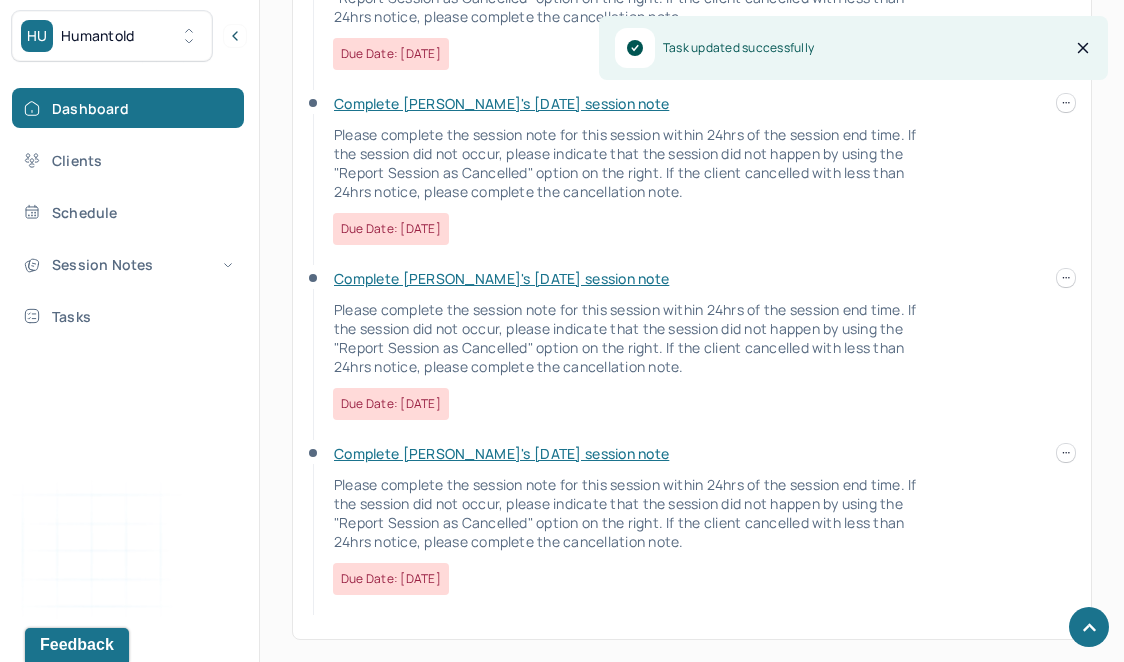 click at bounding box center (1066, 278) 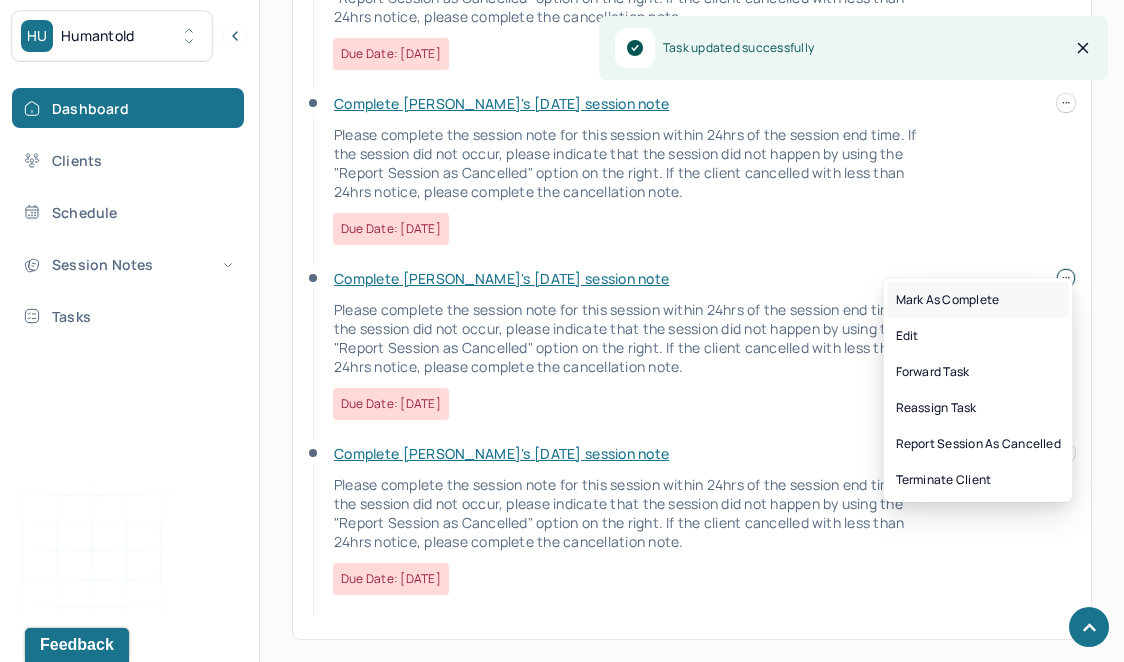 click on "Mark as complete" at bounding box center [978, 300] 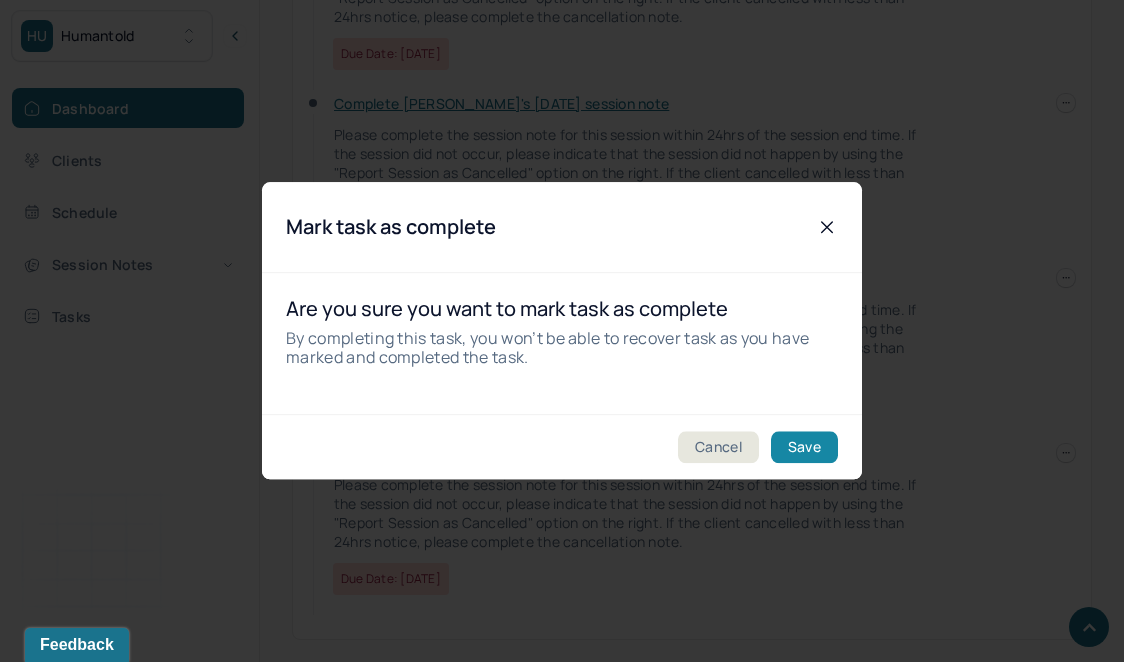 click on "Save" at bounding box center (804, 448) 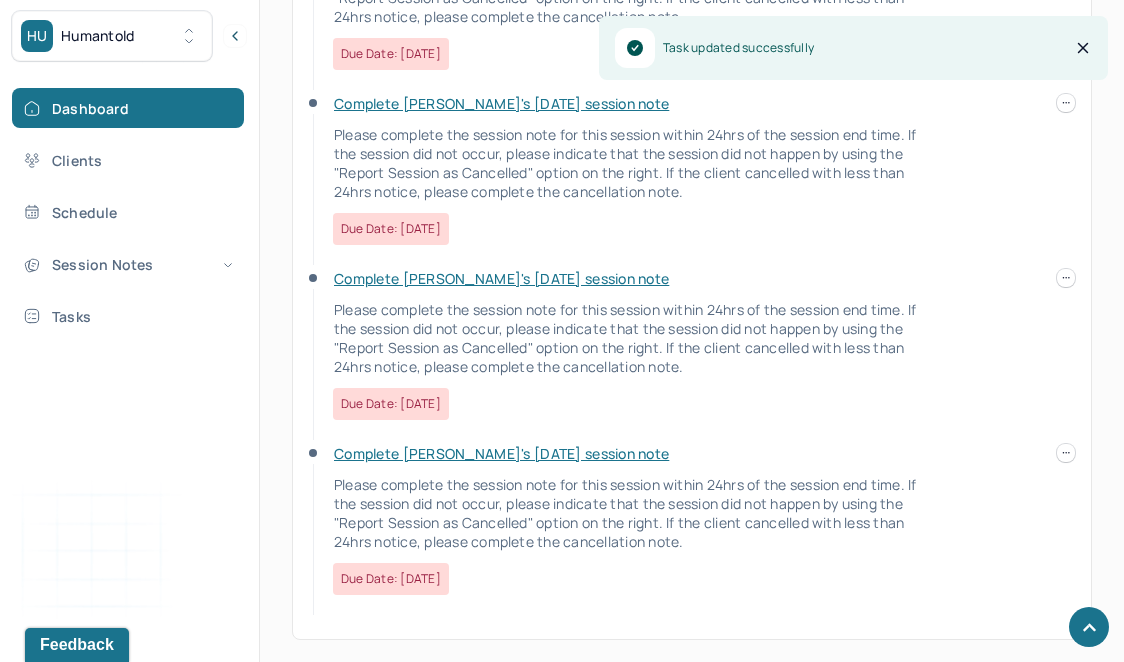 scroll, scrollTop: 1695, scrollLeft: 0, axis: vertical 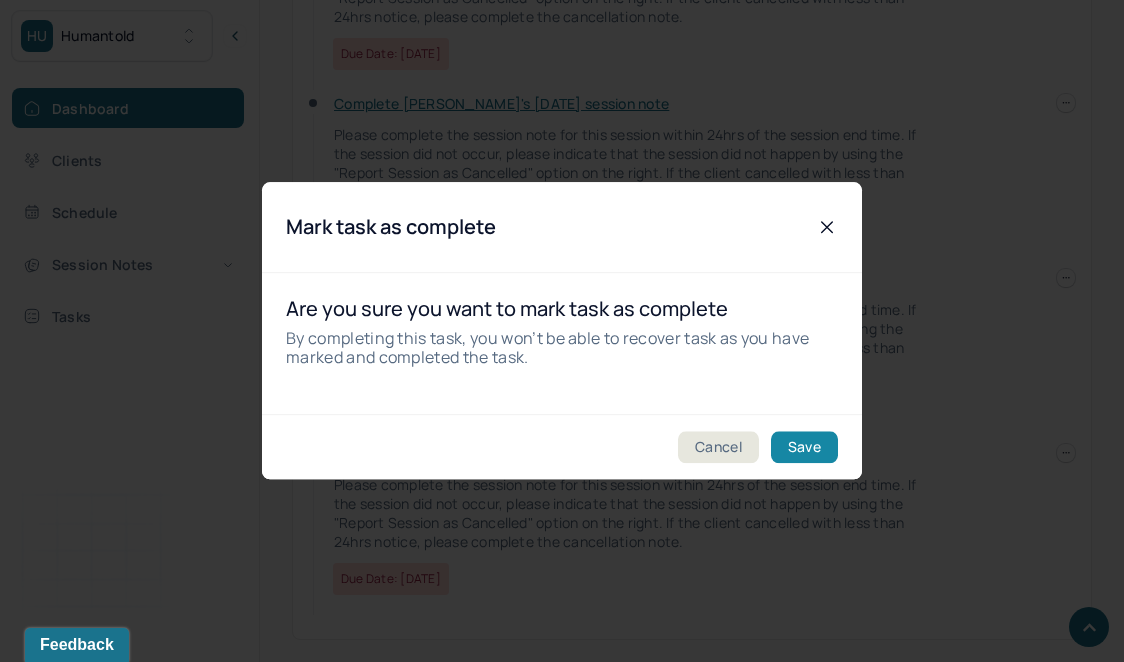 click on "Save" at bounding box center [804, 448] 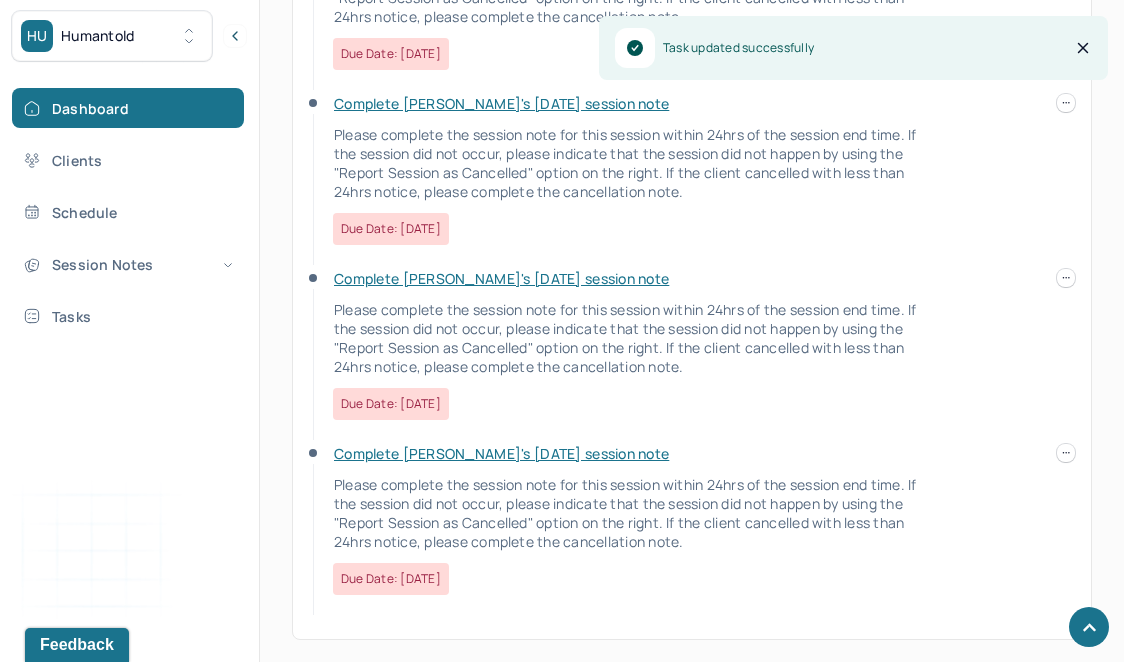 scroll, scrollTop: 1520, scrollLeft: 0, axis: vertical 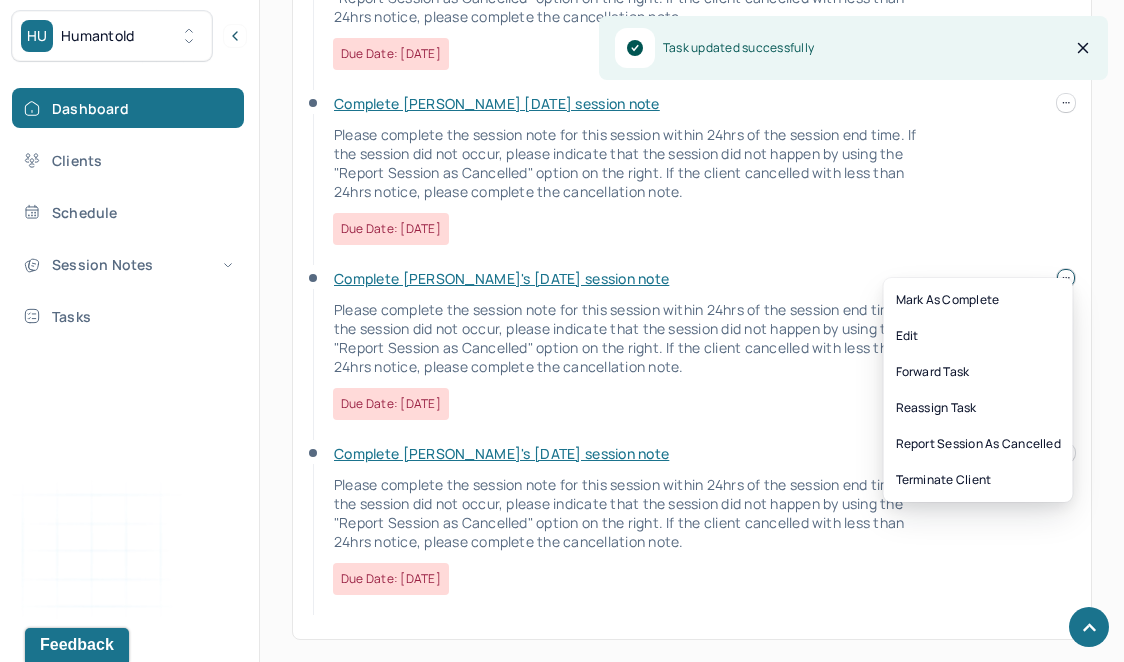 click at bounding box center [1066, 278] 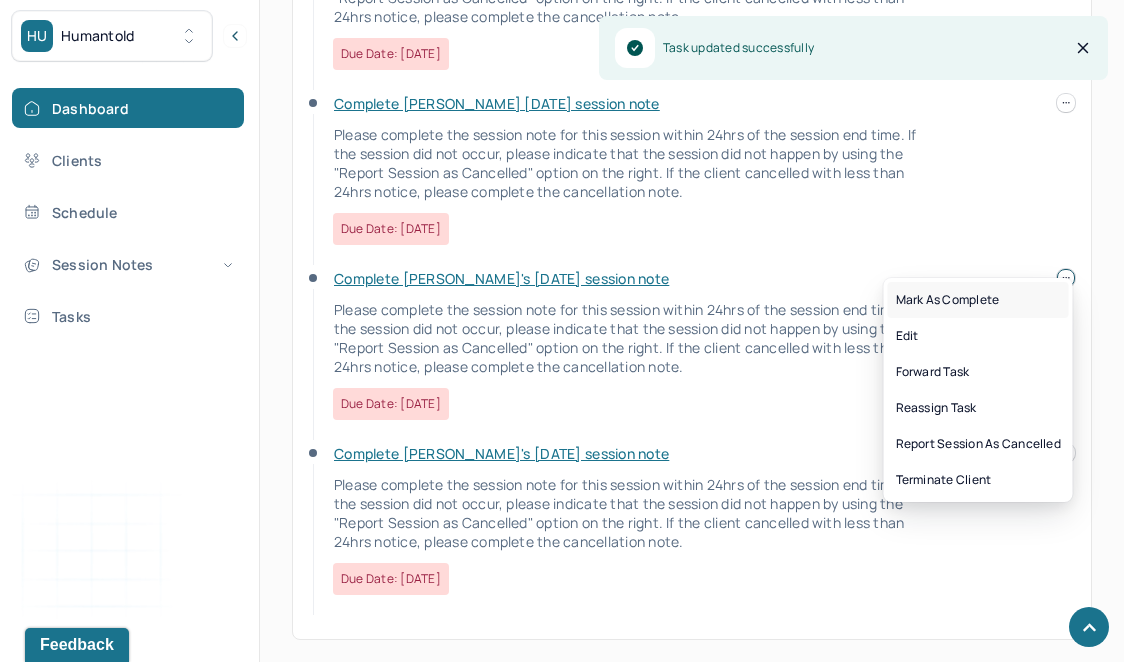 click on "Mark as complete" at bounding box center (978, 300) 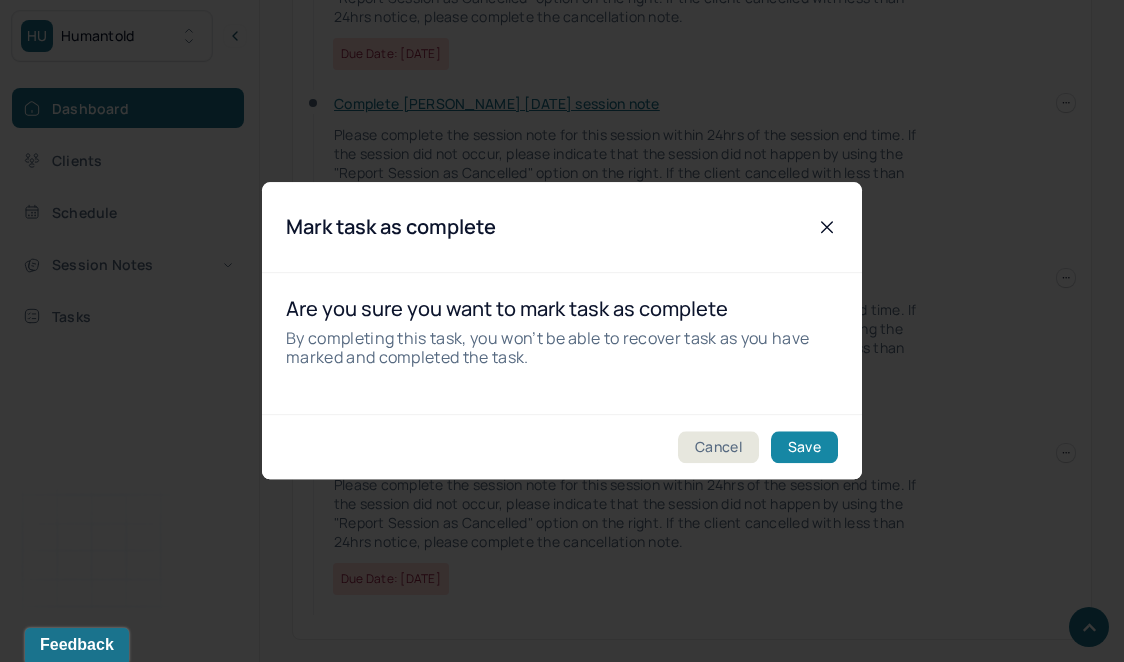 click on "Save" at bounding box center [804, 448] 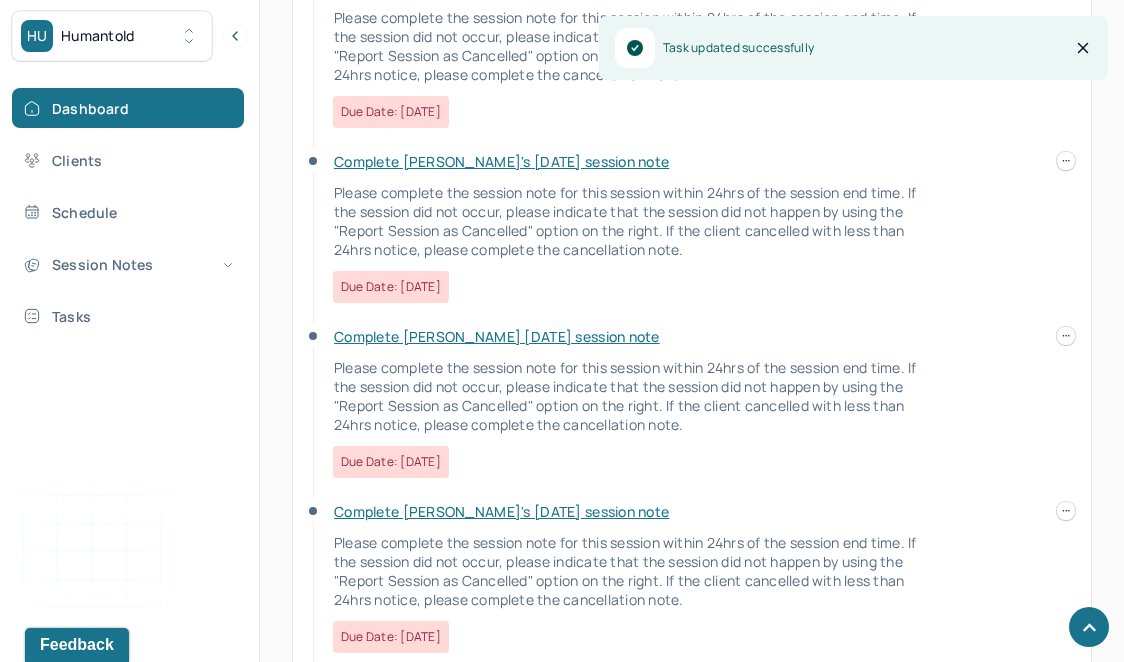 scroll, scrollTop: 1288, scrollLeft: 0, axis: vertical 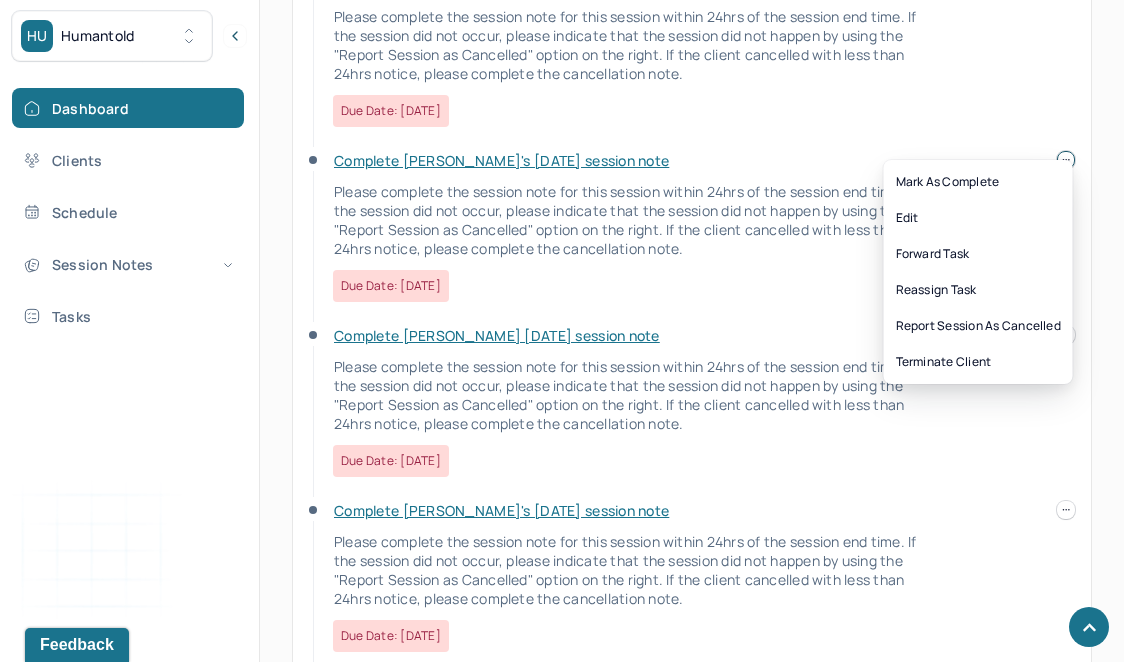 click at bounding box center [1066, 160] 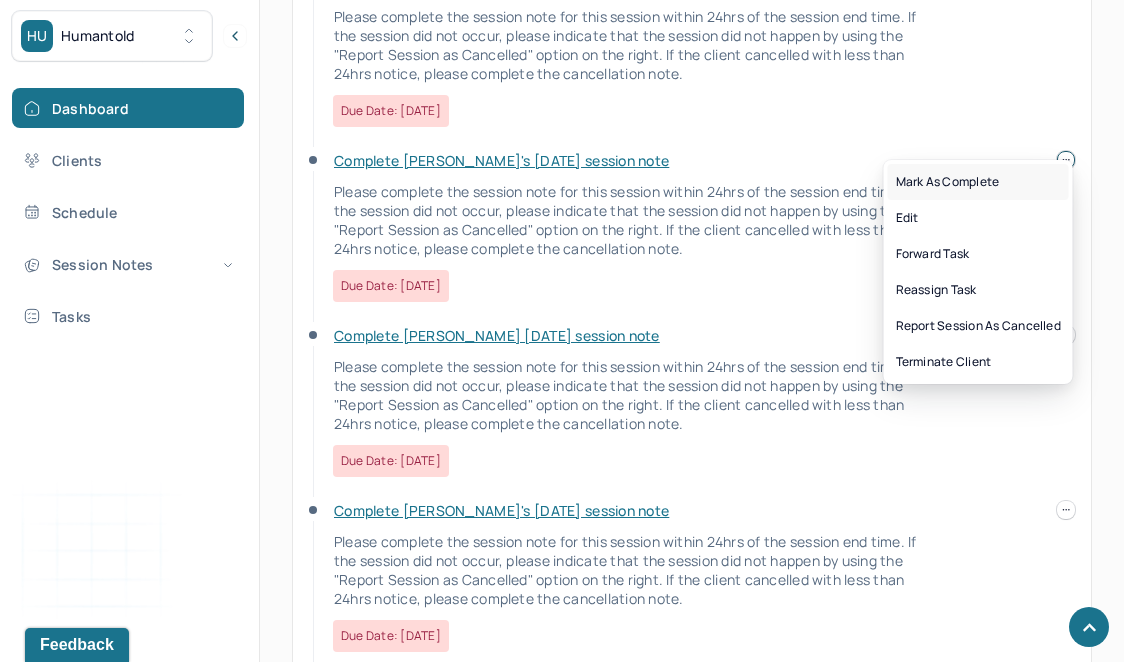 click on "Mark as complete" at bounding box center [978, 182] 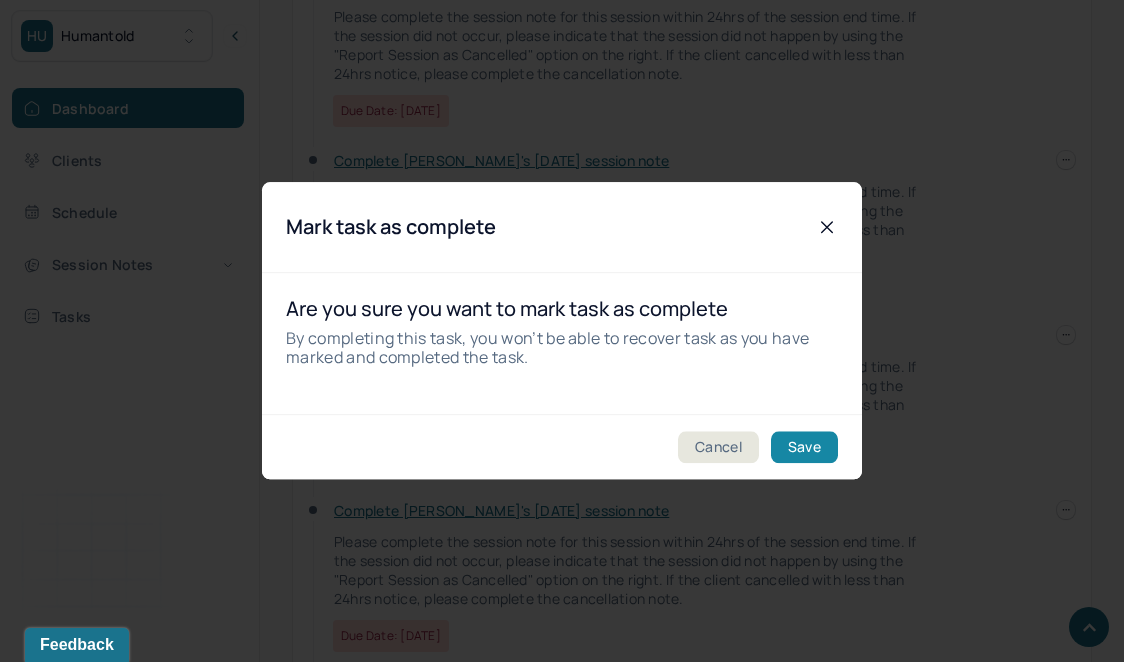 click on "Save" at bounding box center [804, 448] 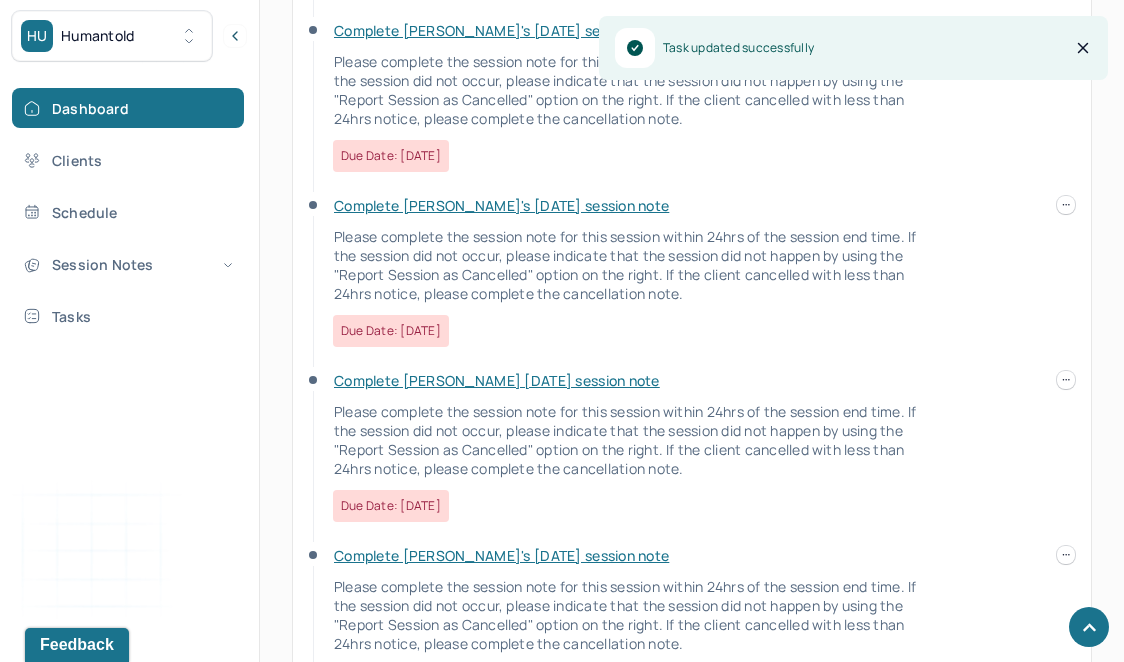 scroll, scrollTop: 1064, scrollLeft: 0, axis: vertical 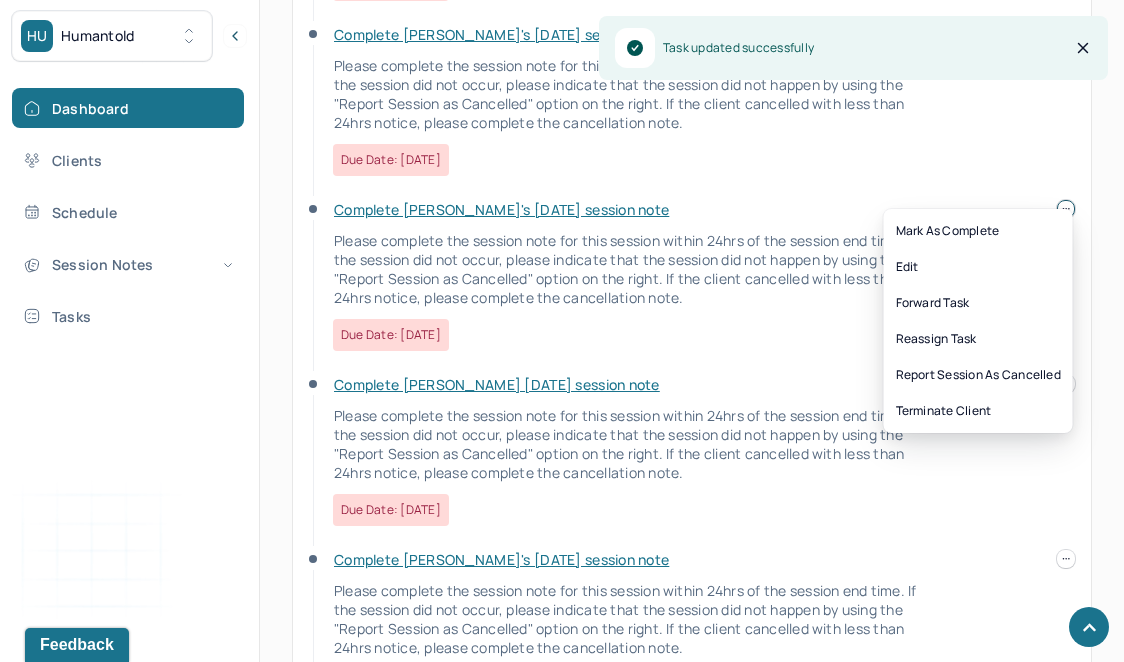 click at bounding box center (1066, 209) 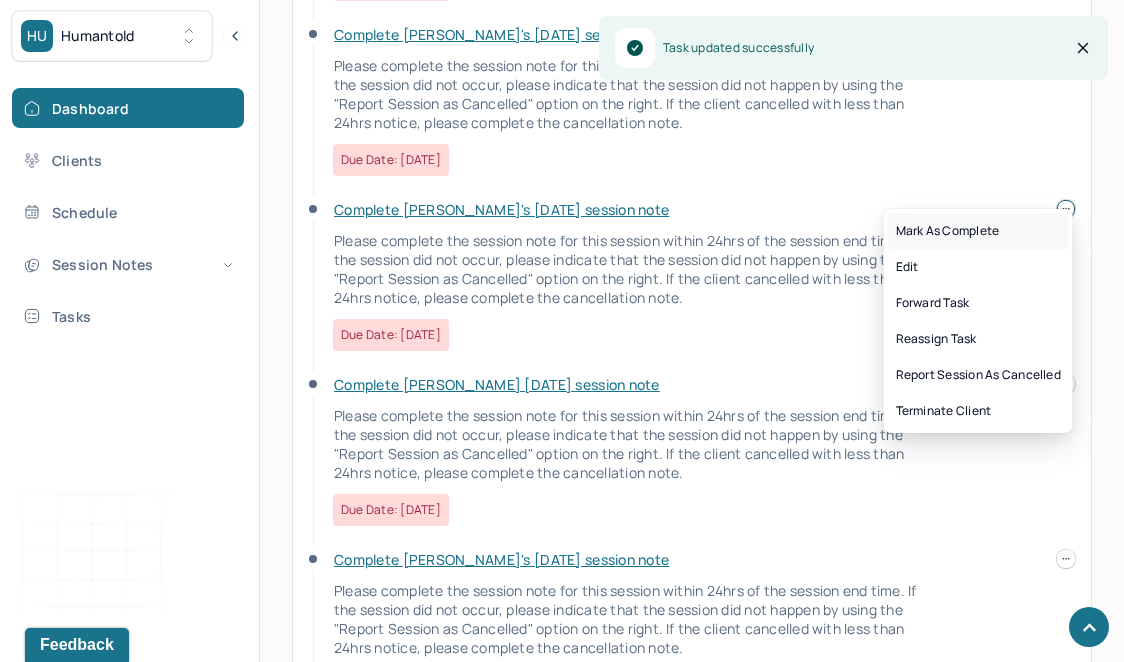 click on "Mark as complete" at bounding box center (978, 231) 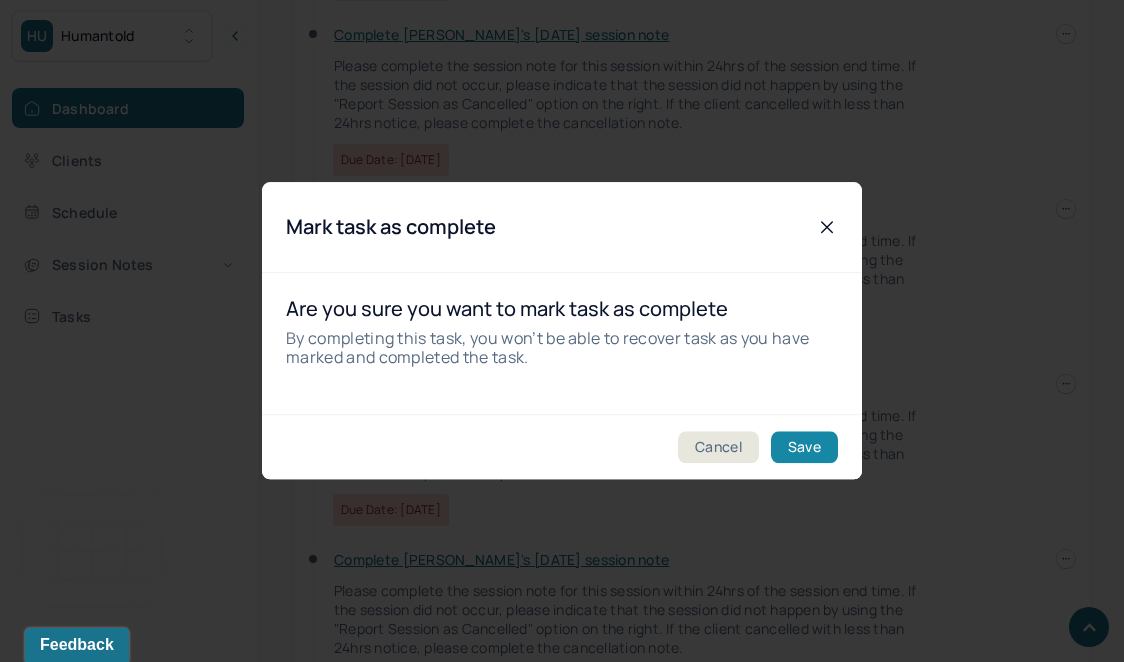 click on "Save" at bounding box center [804, 448] 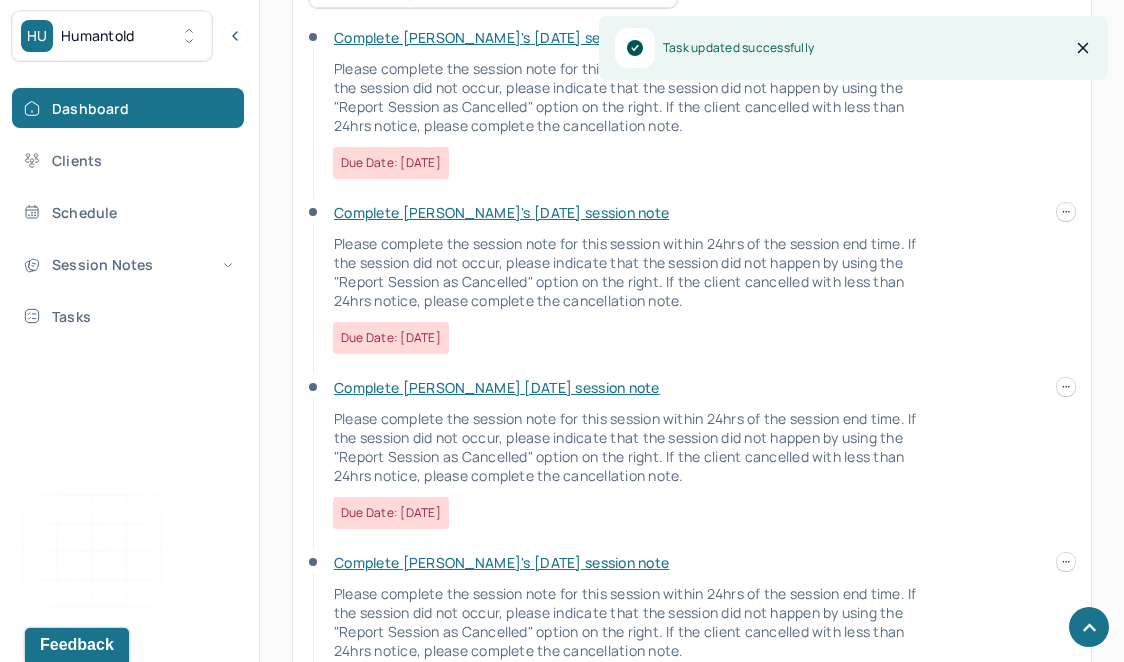 scroll, scrollTop: 866, scrollLeft: 0, axis: vertical 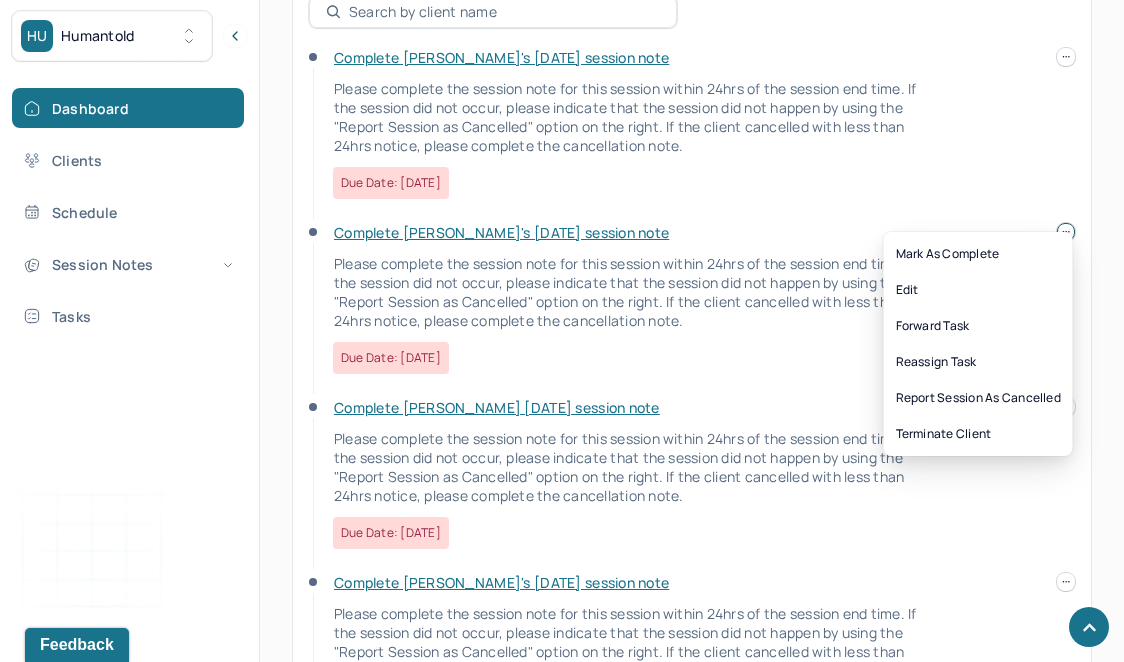 click at bounding box center (1066, 232) 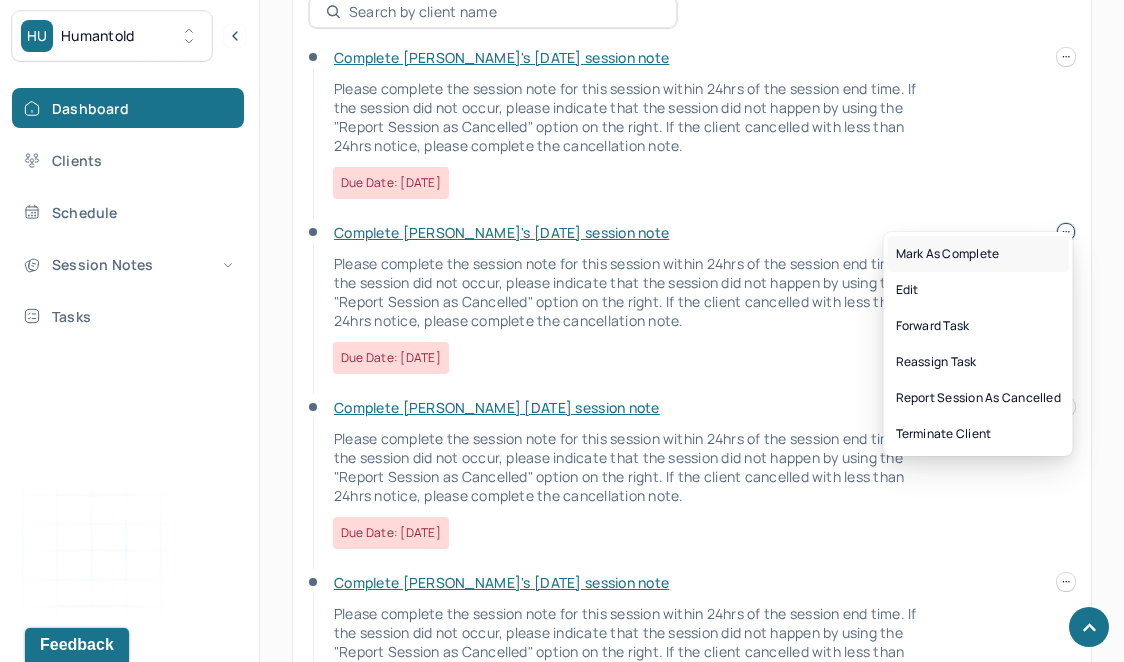 click on "Mark as complete" at bounding box center (978, 254) 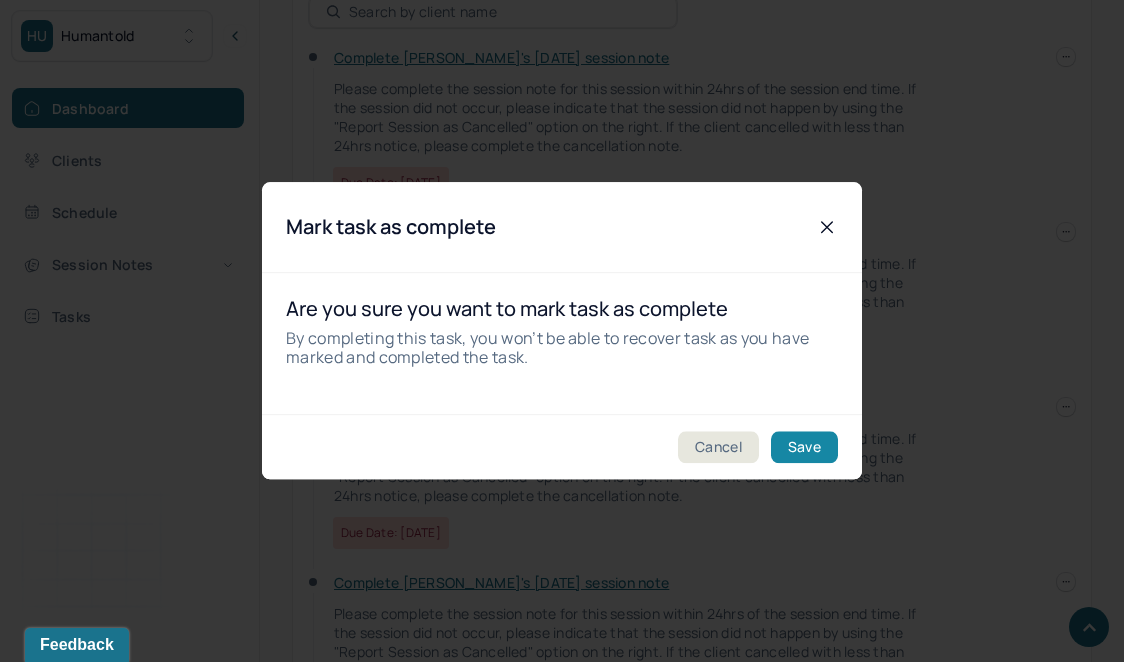 click on "Save" at bounding box center [804, 448] 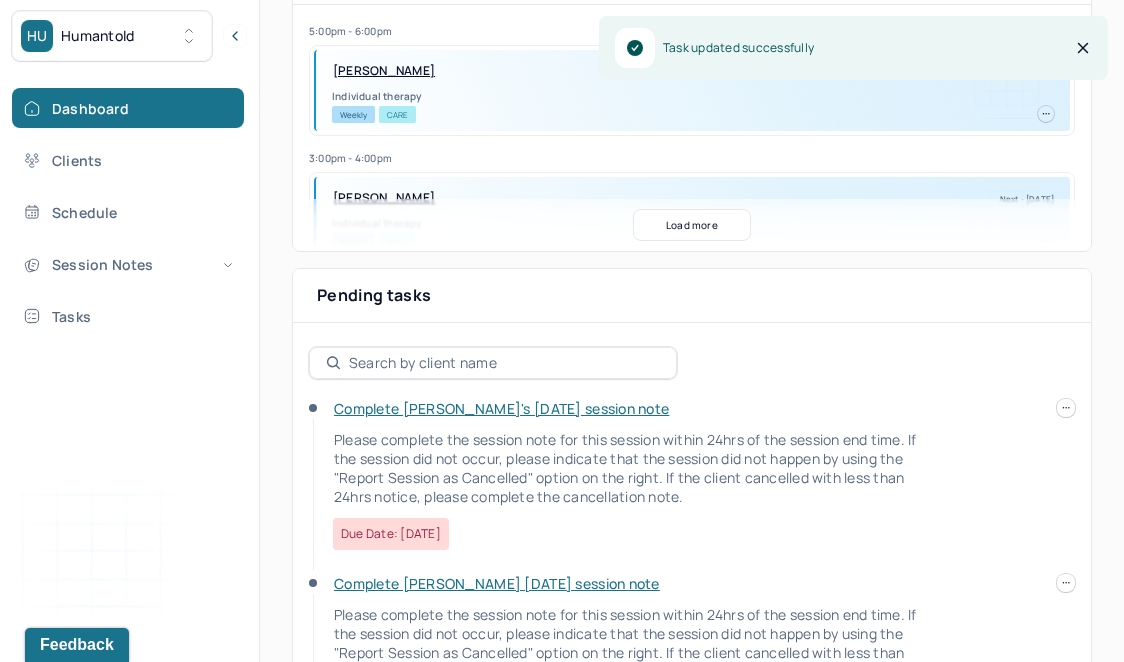 scroll, scrollTop: 496, scrollLeft: 0, axis: vertical 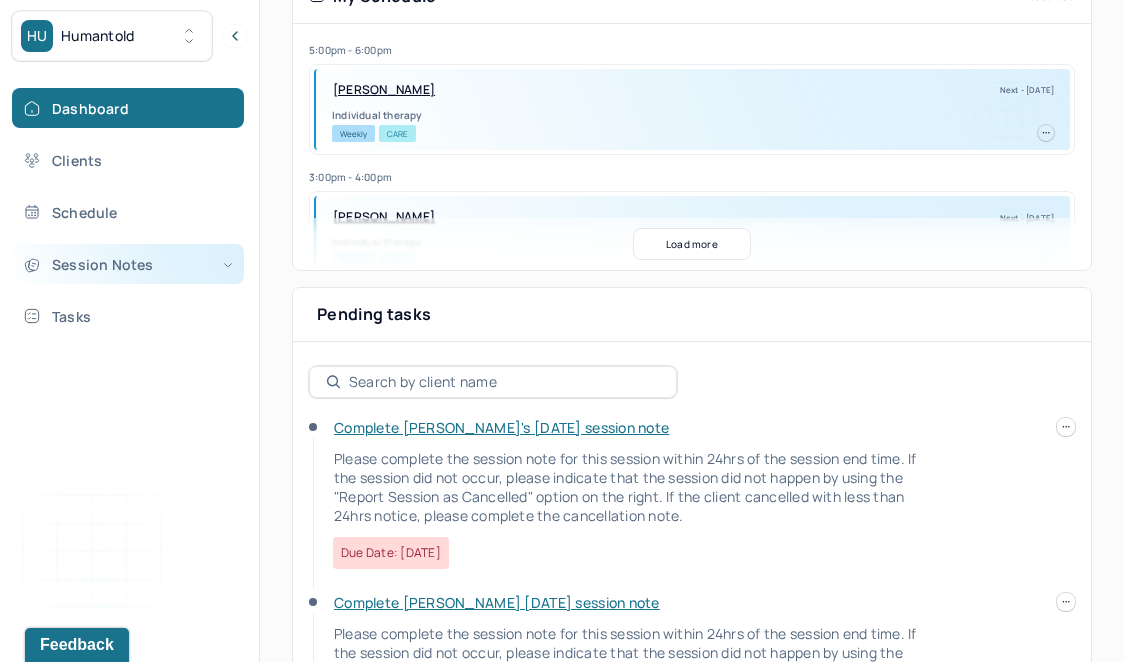 click on "Session Notes" at bounding box center [128, 264] 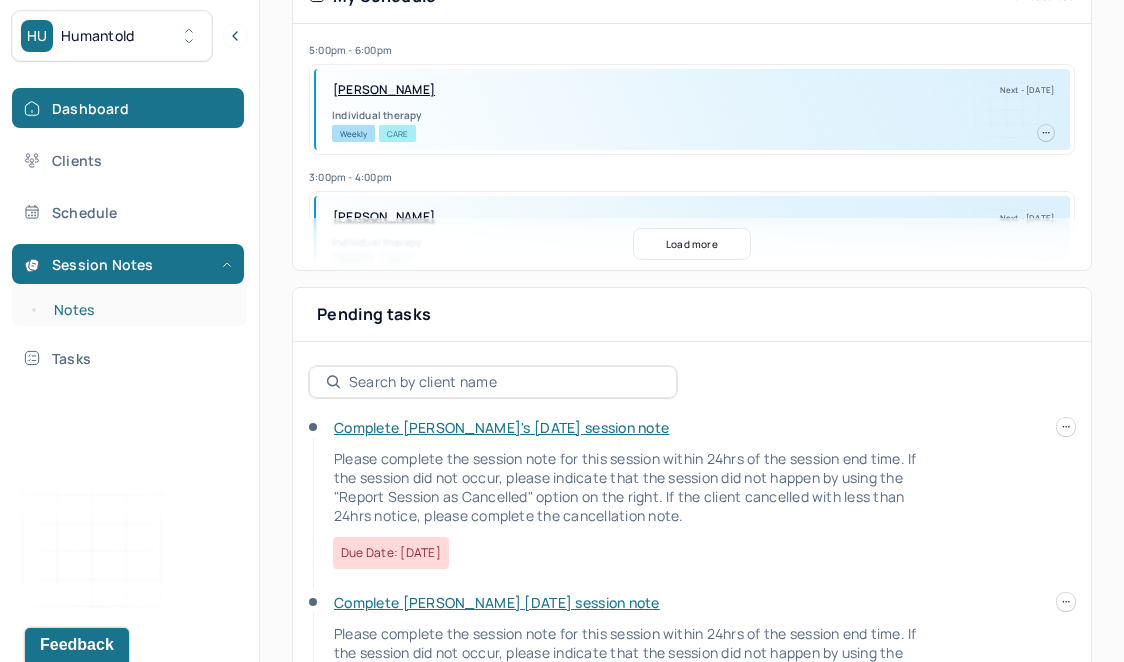 click on "Notes" at bounding box center (139, 310) 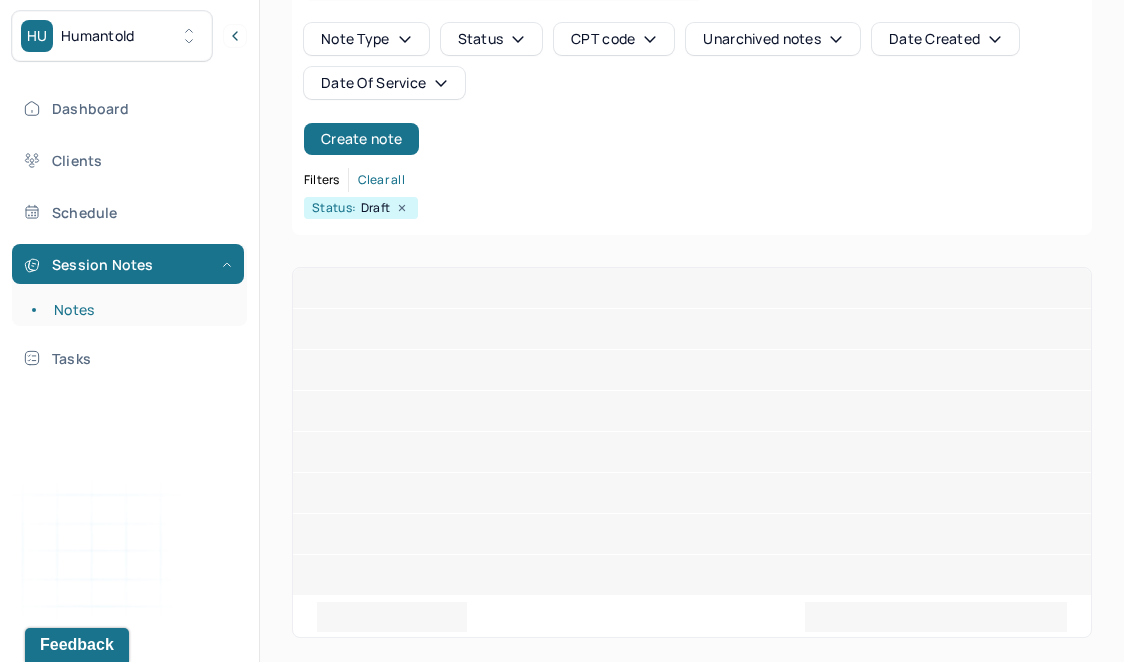 scroll, scrollTop: 85, scrollLeft: 0, axis: vertical 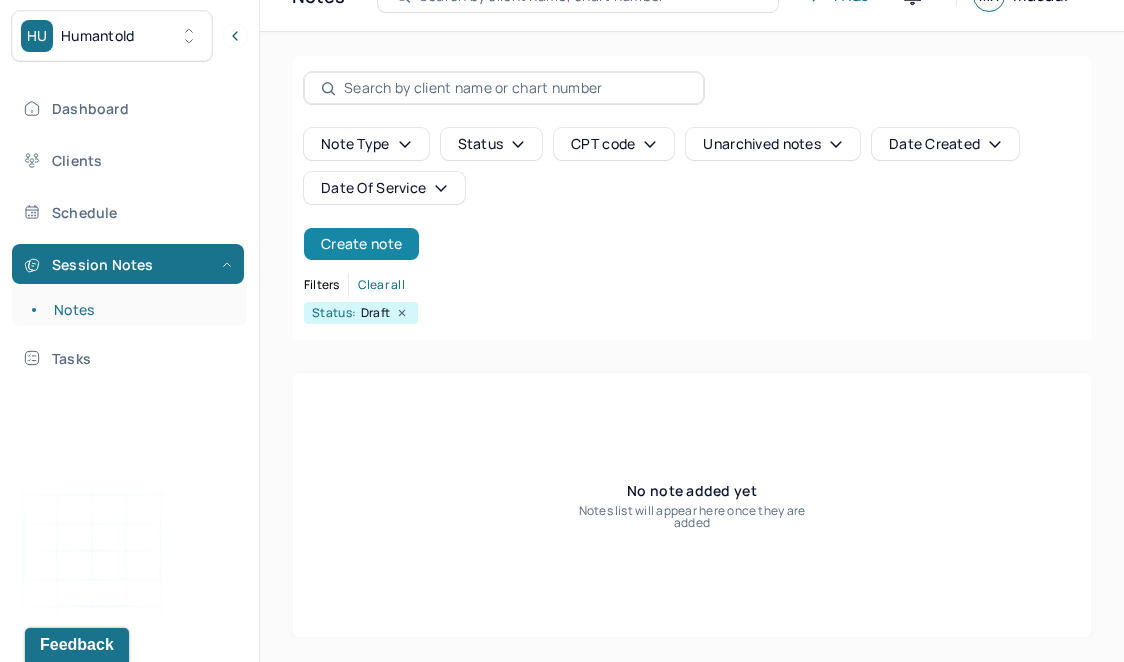 click on "Create note" at bounding box center (361, 244) 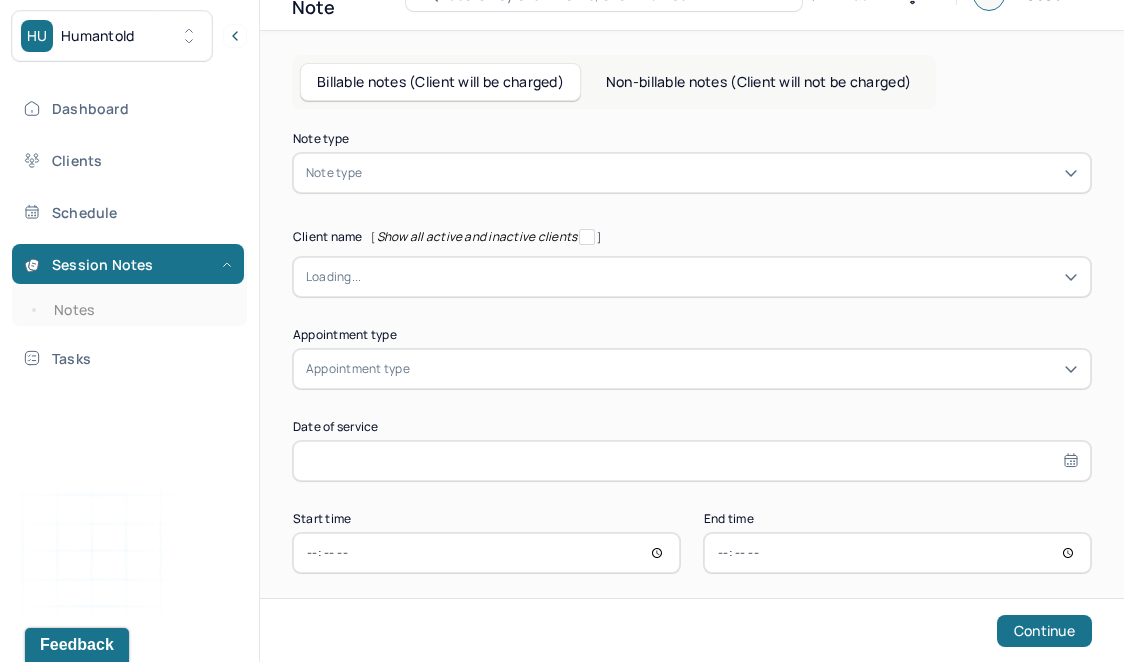 click at bounding box center [722, 173] 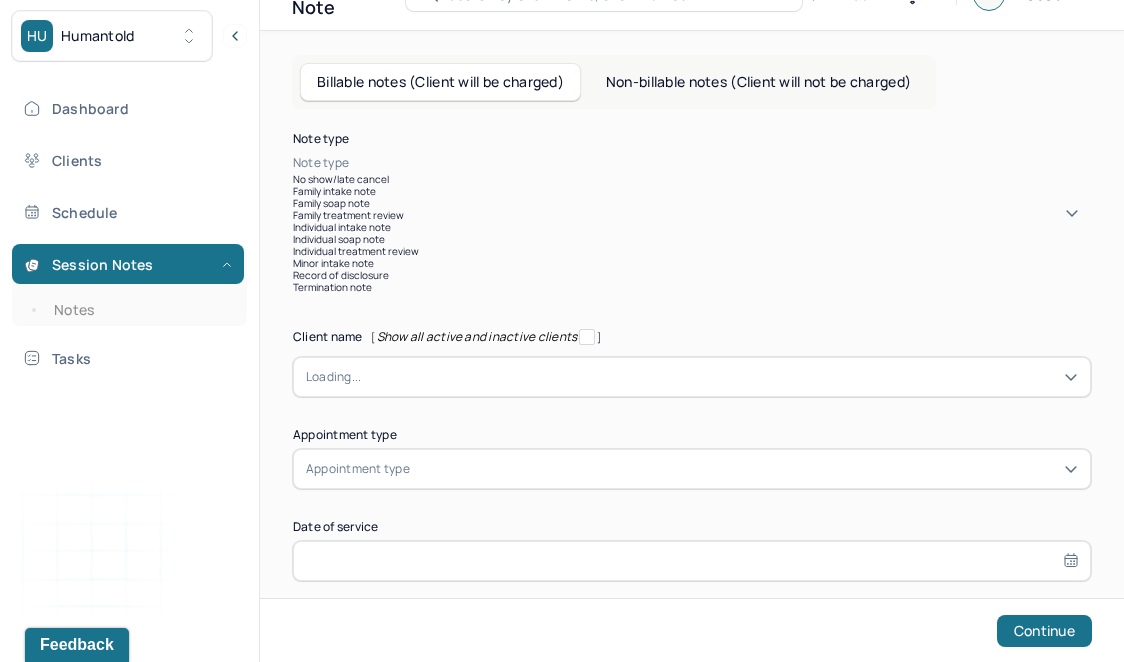 click on "Individual soap note" at bounding box center [692, 239] 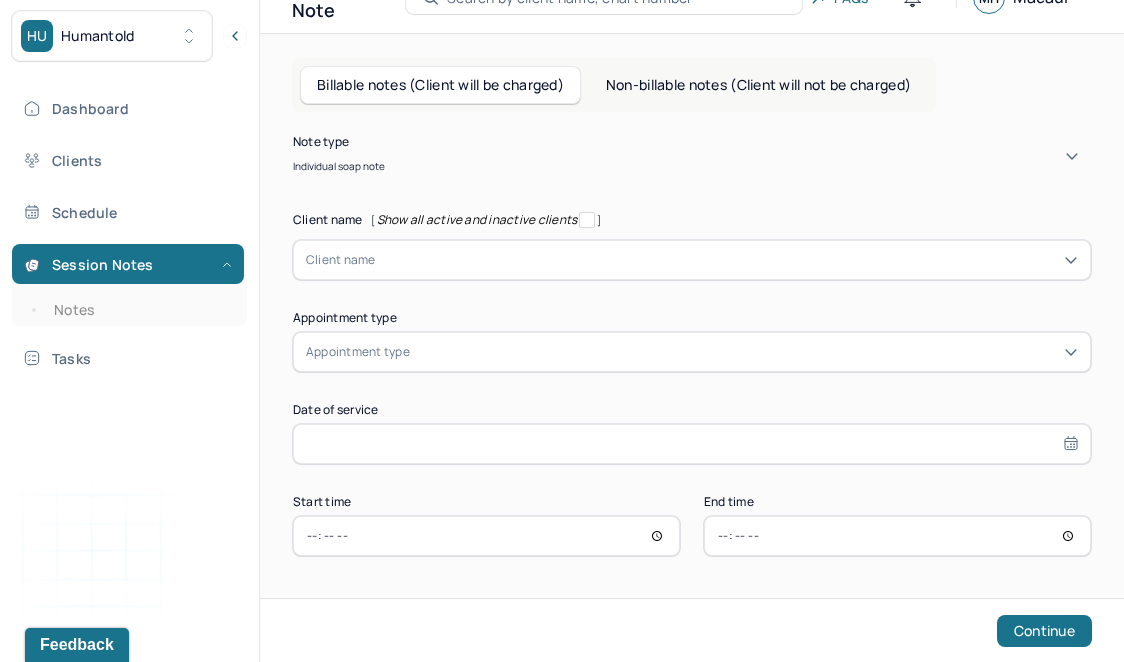 click on "Individual soap note" at bounding box center [339, 166] 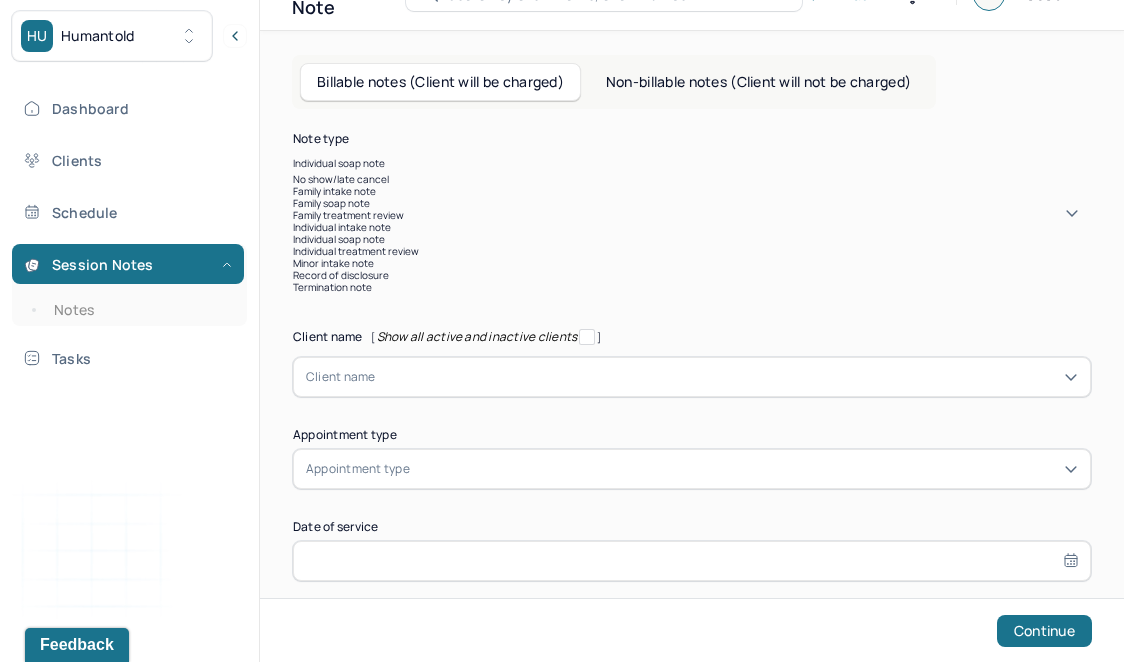 click on "No show/late cancel" at bounding box center (692, 179) 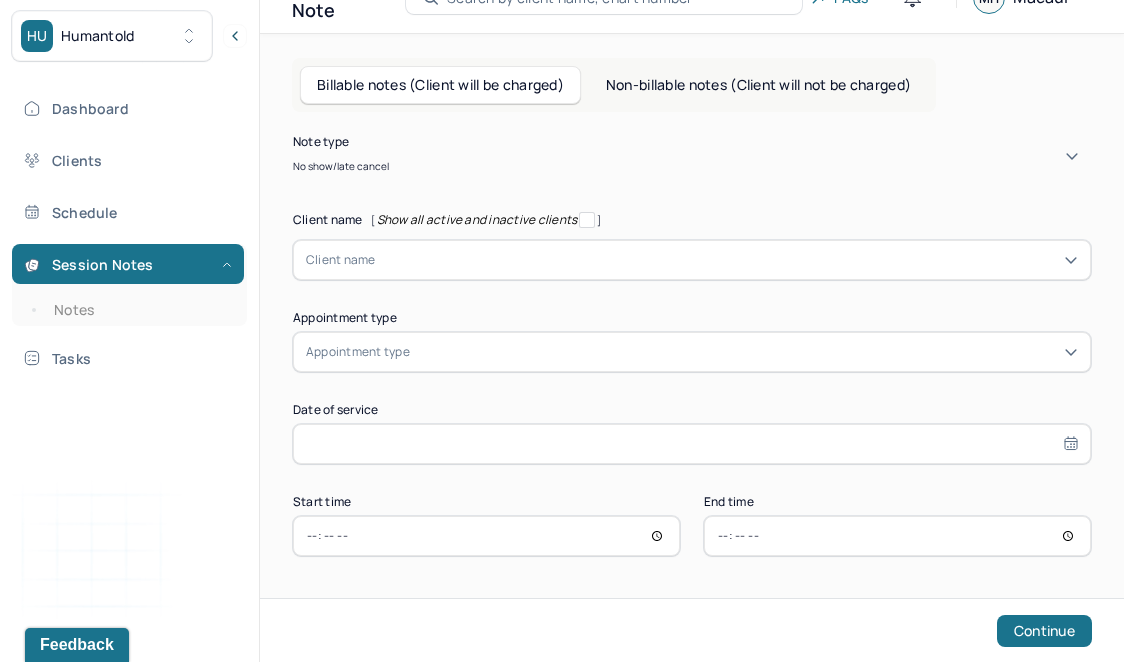 click on "Client name" at bounding box center [341, 260] 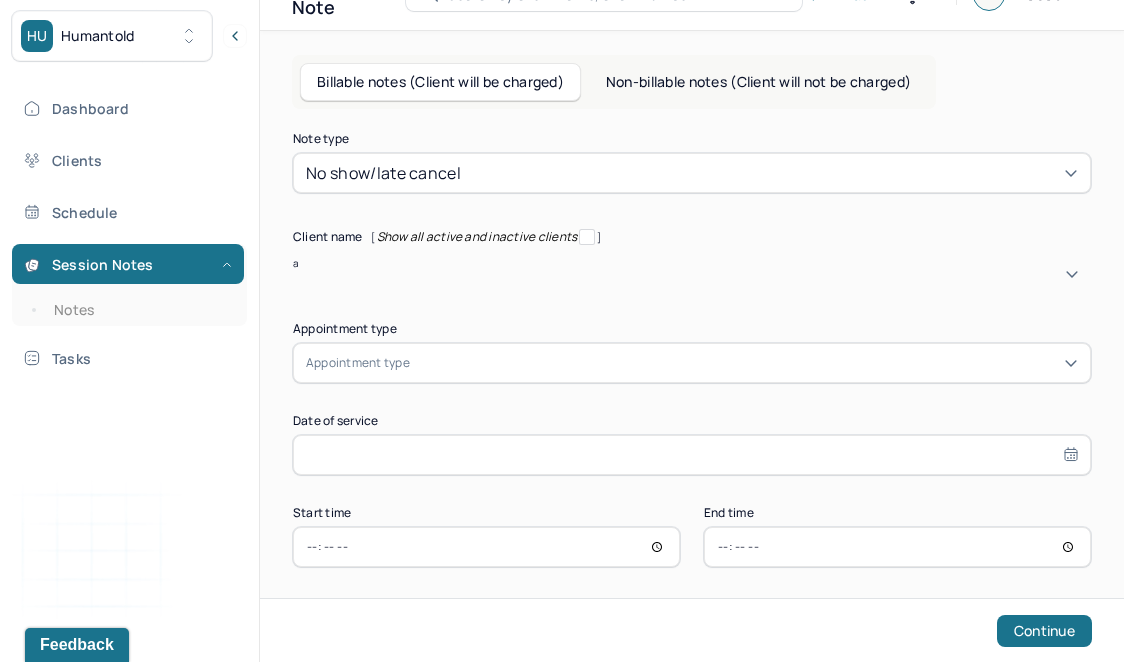 type on "al" 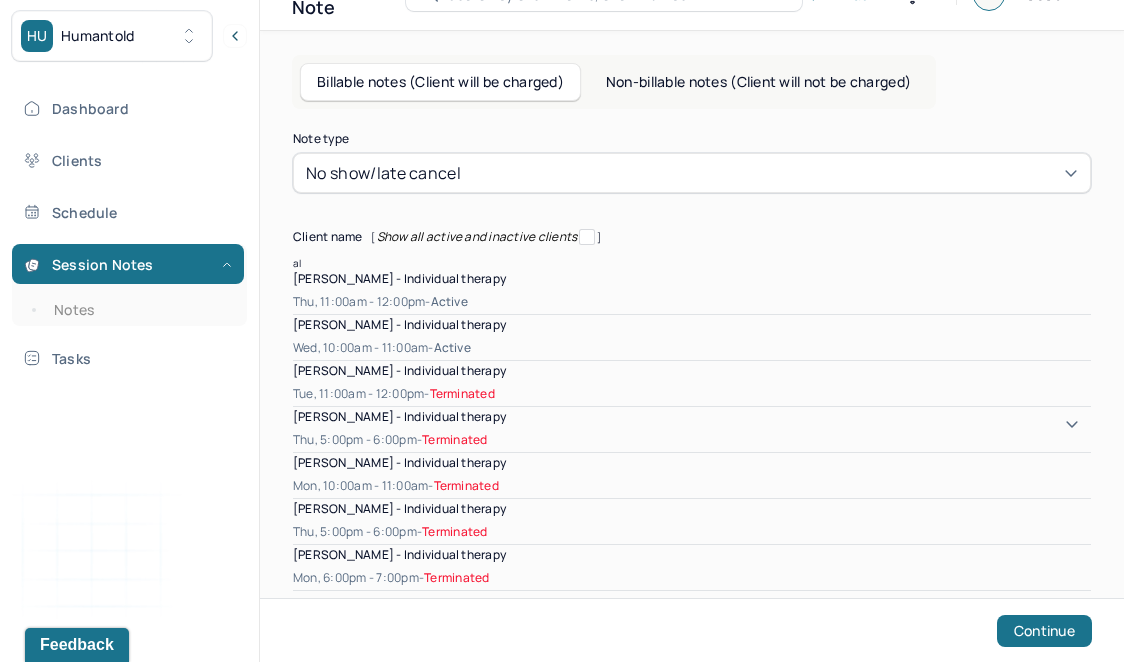 click on "Thu, 11:00am - 12:00pm  -  active" at bounding box center (692, 302) 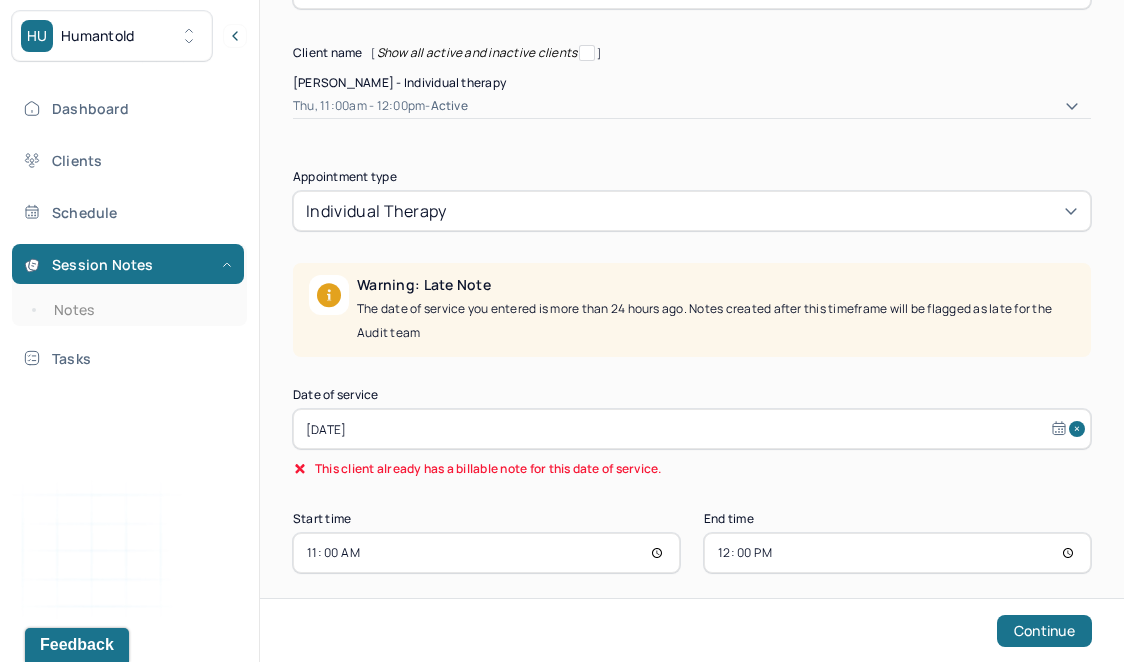 scroll, scrollTop: 268, scrollLeft: 0, axis: vertical 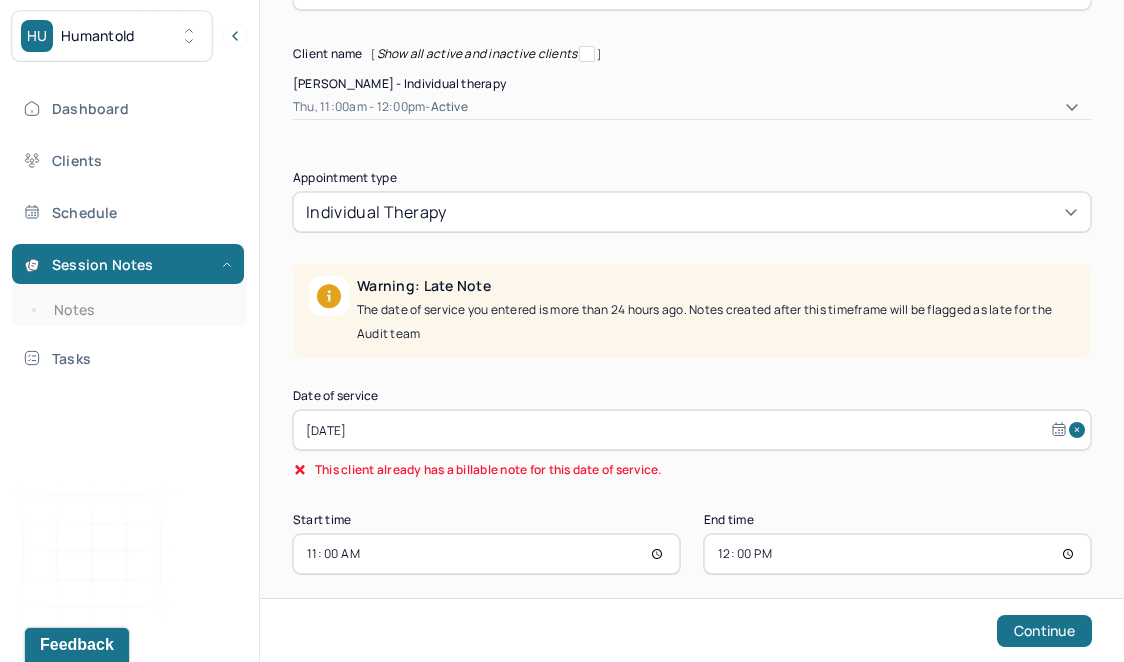 select on "5" 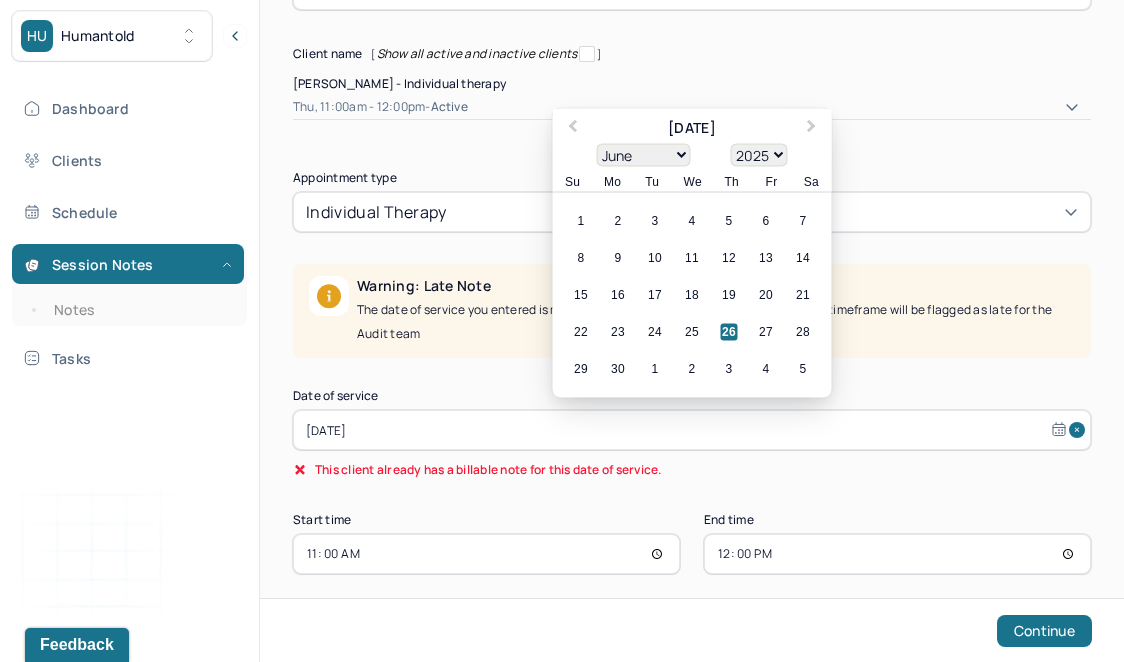 click on "[DATE]" at bounding box center (692, 430) 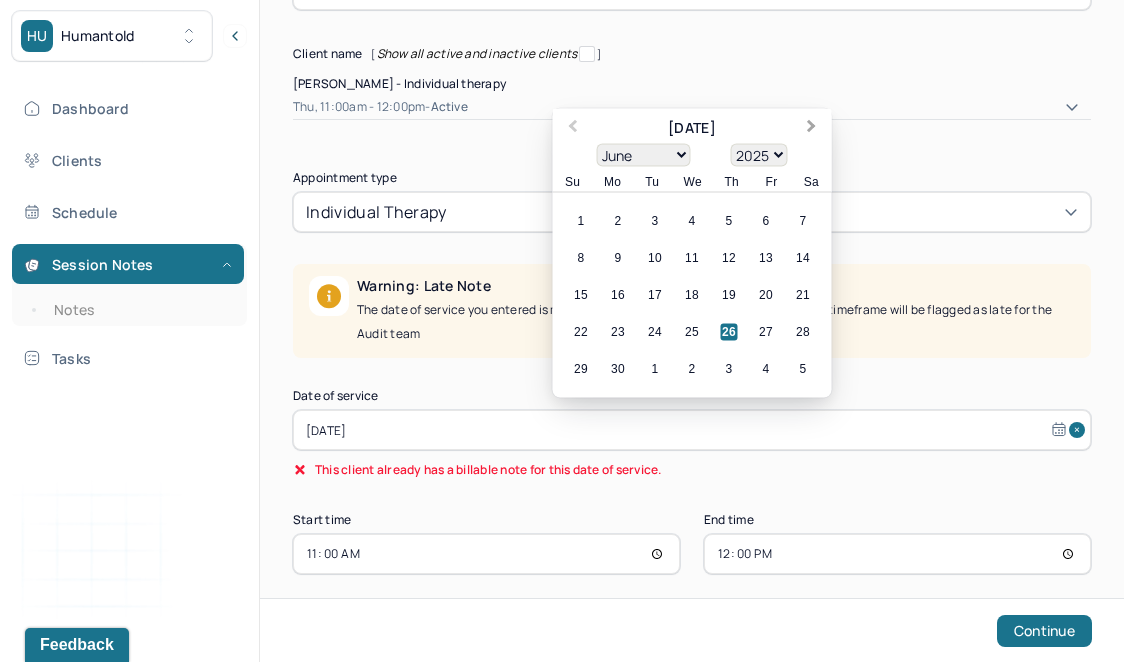 click on "Next Month" at bounding box center (812, 128) 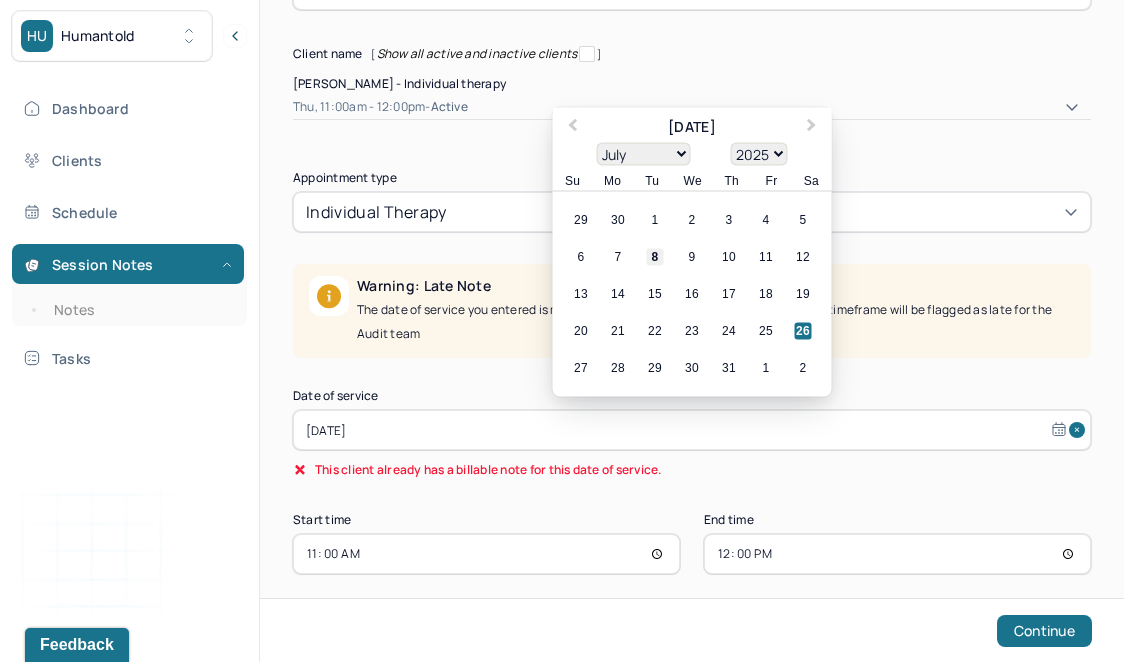 click on "8" at bounding box center [655, 257] 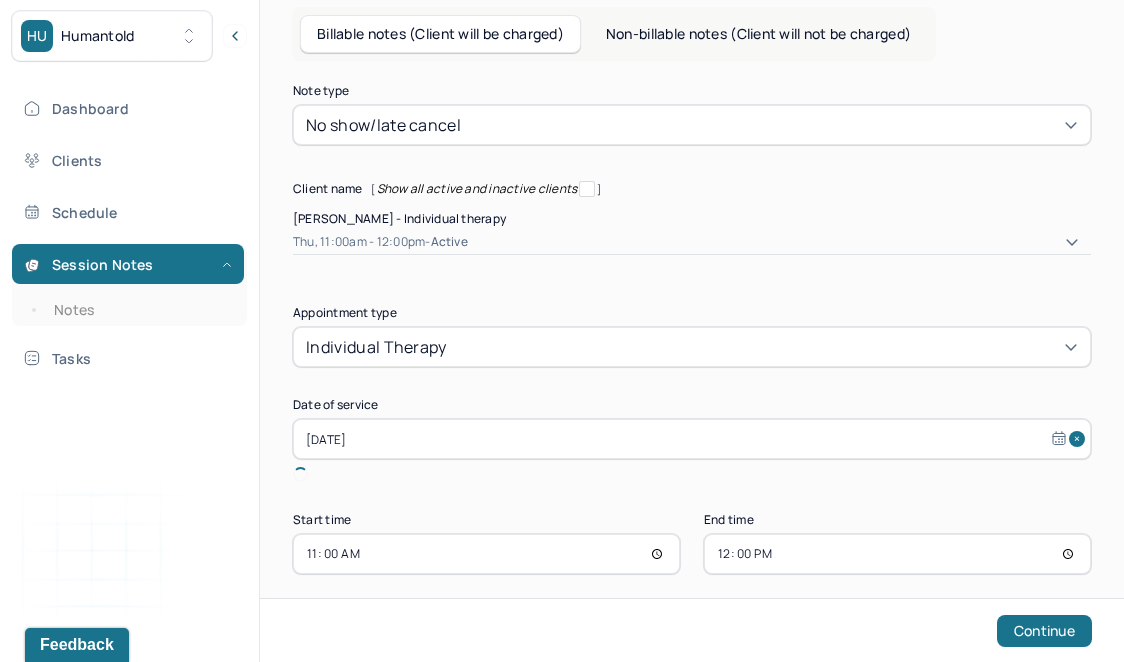 scroll, scrollTop: 110, scrollLeft: 0, axis: vertical 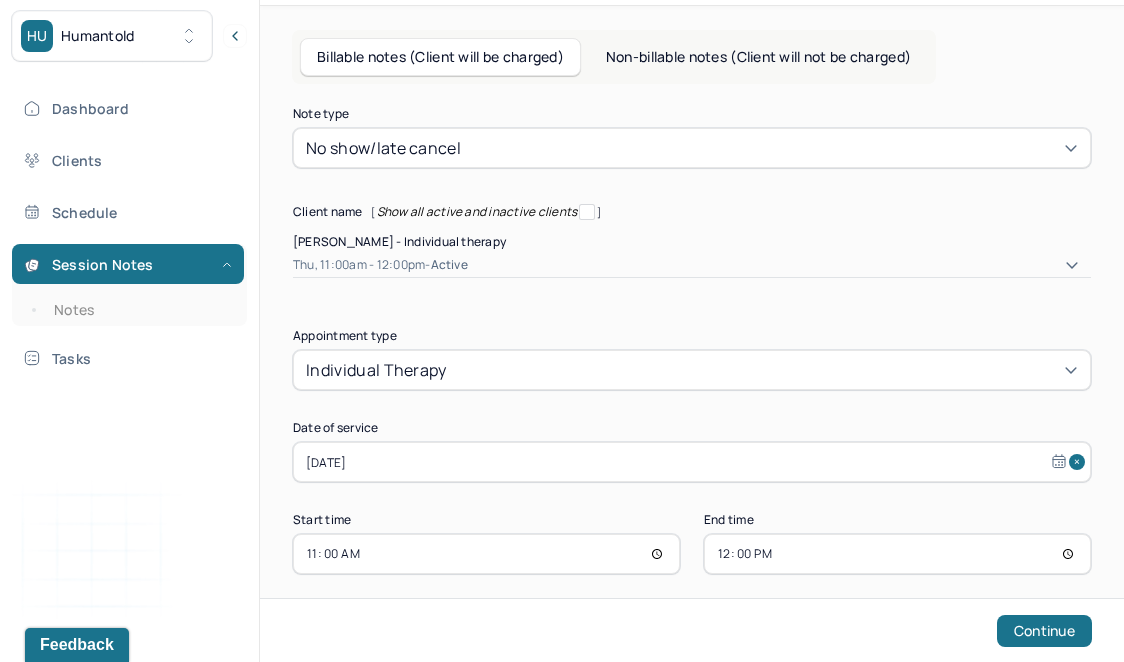 click on "11:00" at bounding box center [486, 554] 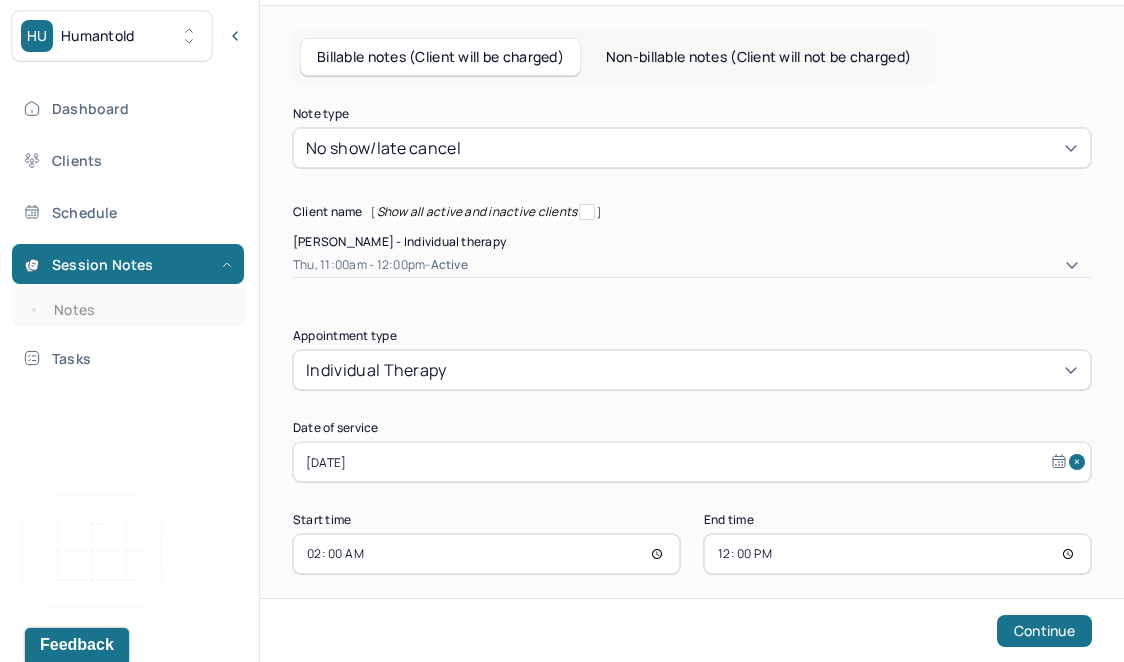 click on "02:00" at bounding box center (486, 554) 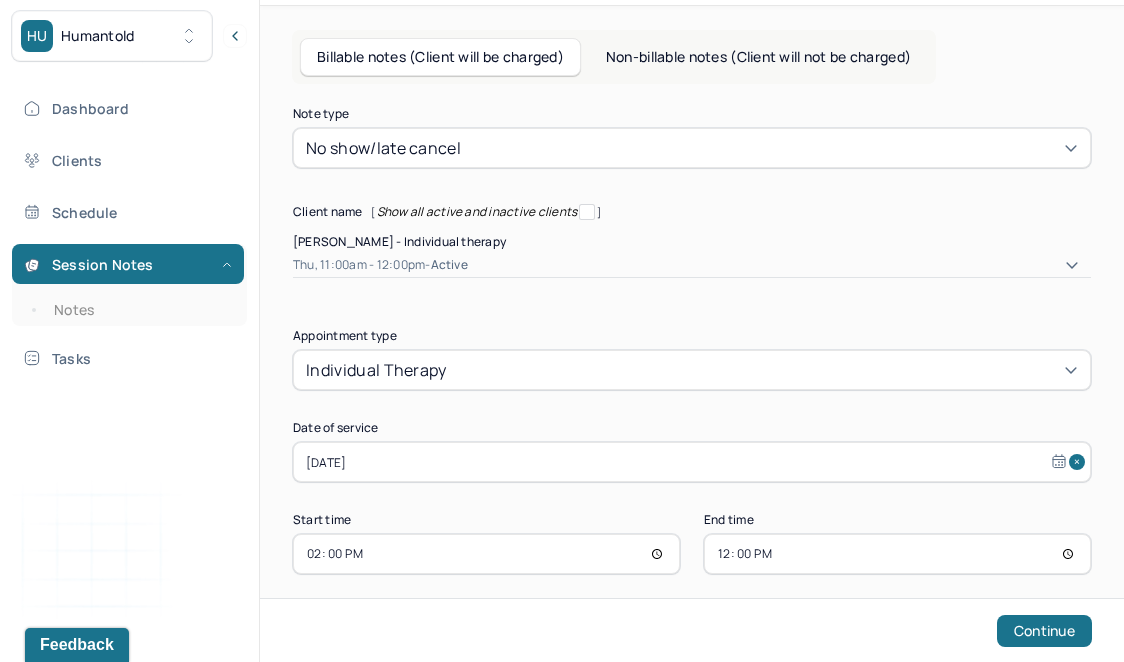 type on "14:00" 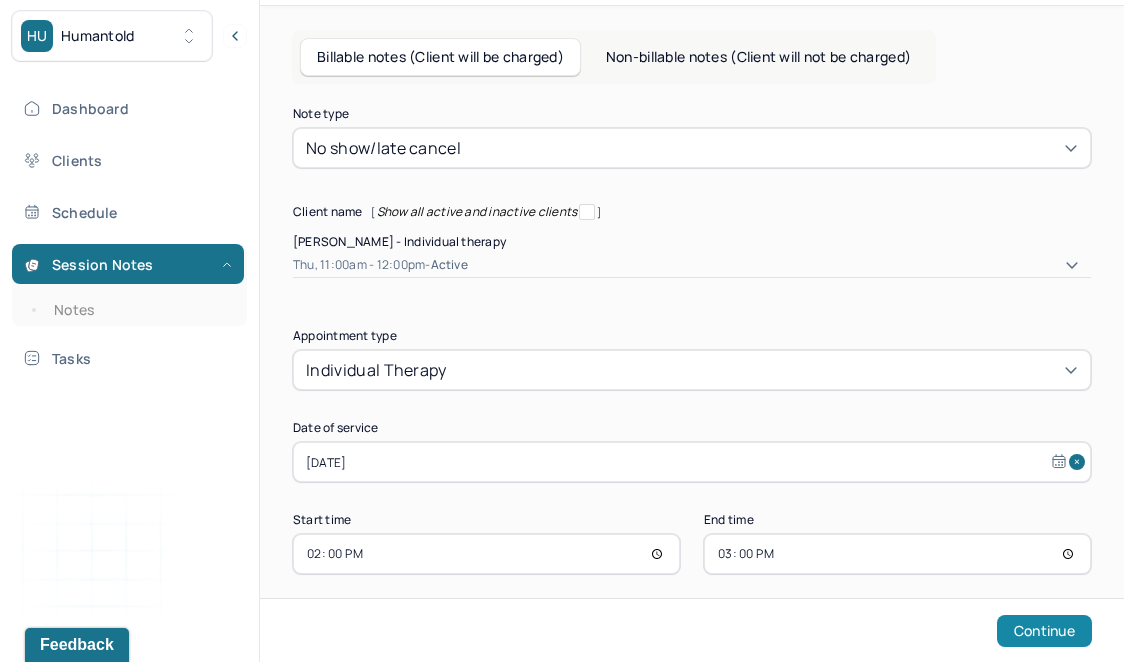 type on "15:00" 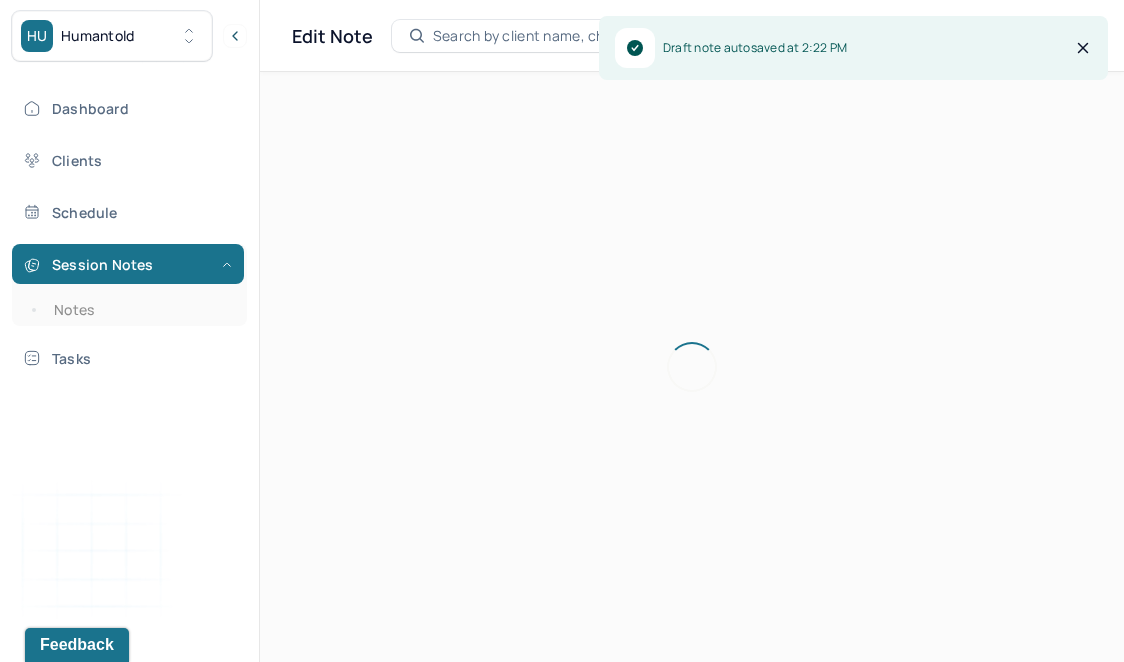 scroll, scrollTop: 36, scrollLeft: 0, axis: vertical 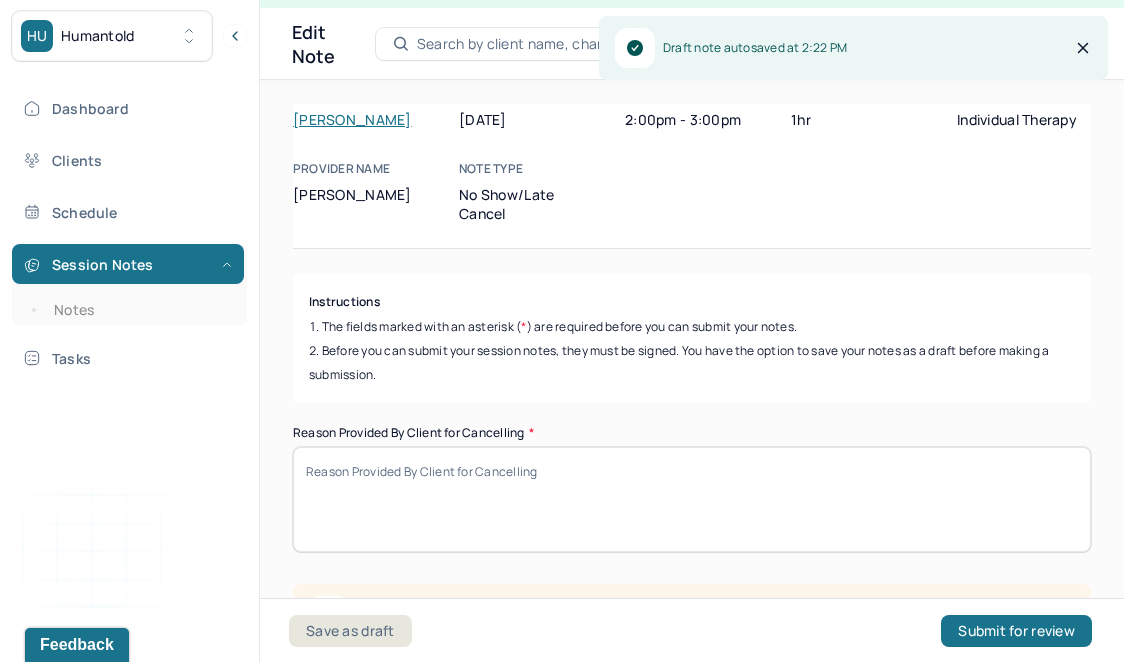 click on "Reason Provided By Client for Cancelling *" at bounding box center (692, 499) 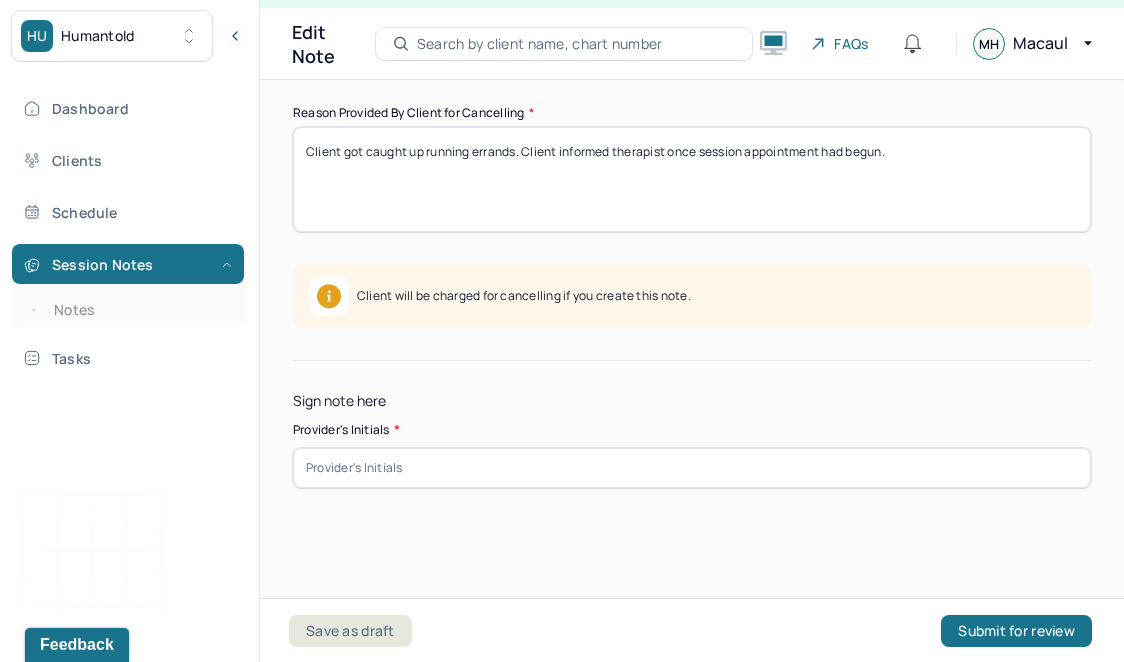scroll, scrollTop: 401, scrollLeft: 0, axis: vertical 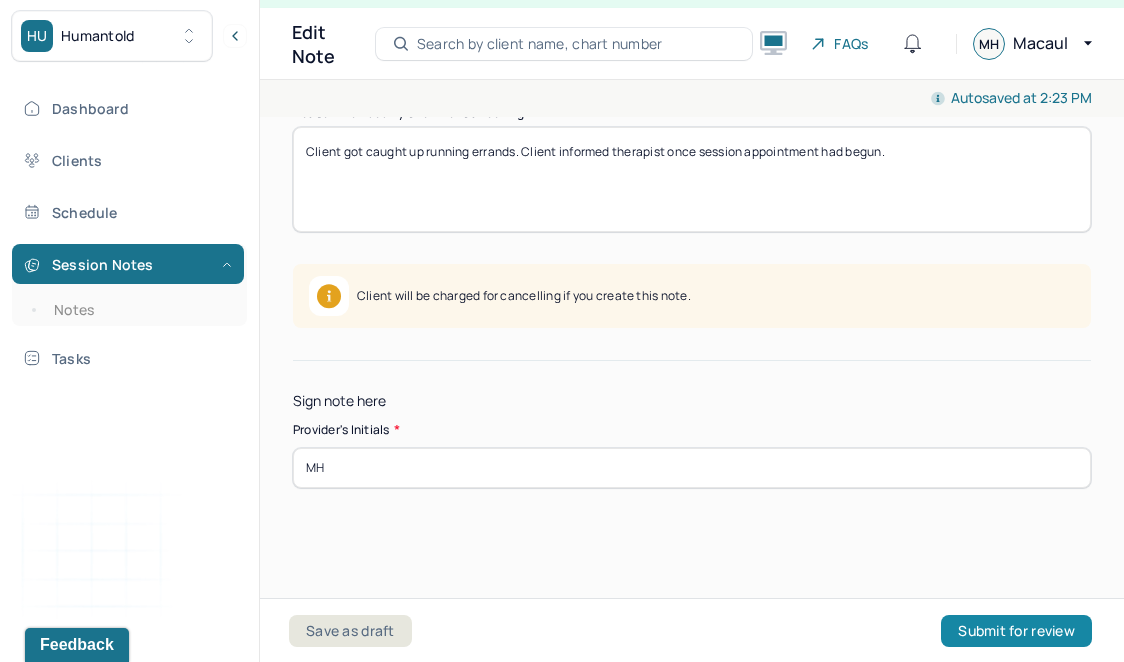 type on "MH" 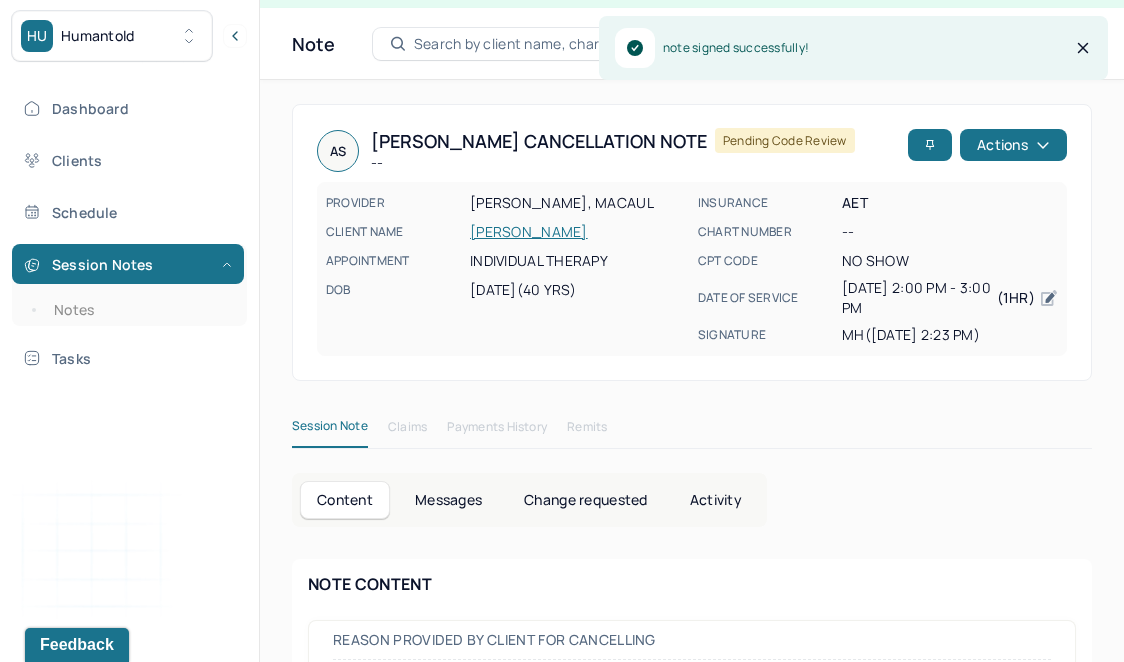 scroll, scrollTop: 0, scrollLeft: 0, axis: both 